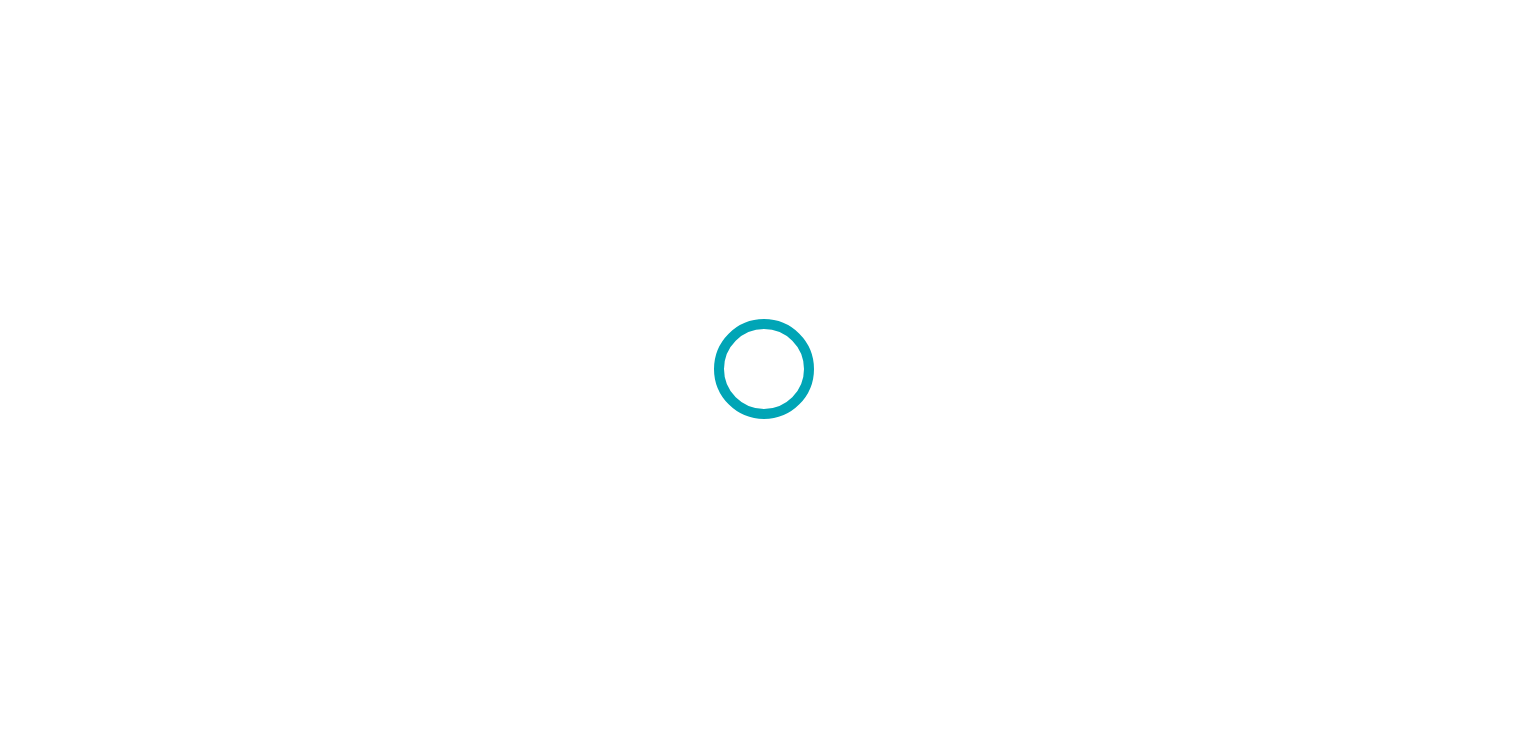 scroll, scrollTop: 0, scrollLeft: 0, axis: both 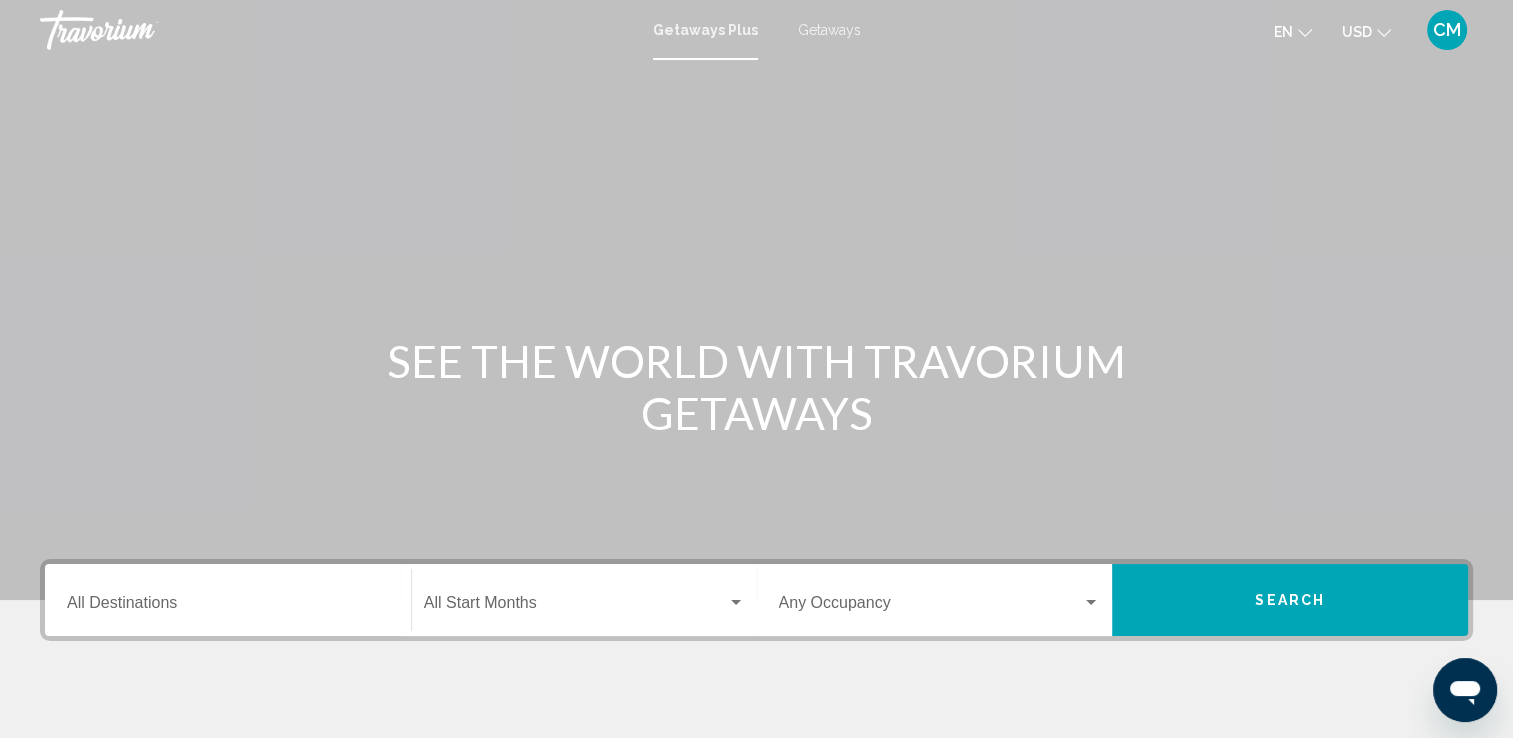 click on "Getaways" at bounding box center (829, 30) 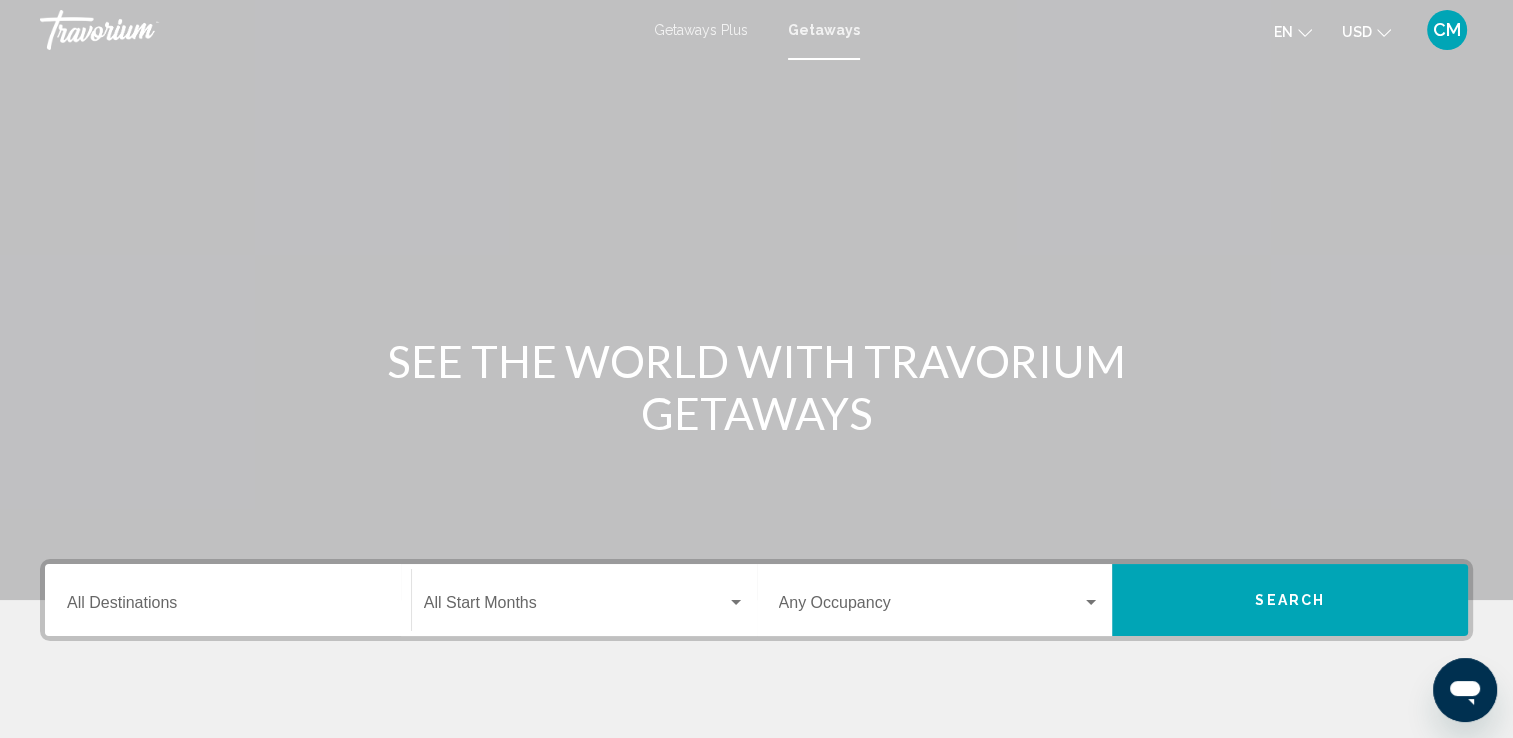 click on "Destination All Destinations" at bounding box center (228, 600) 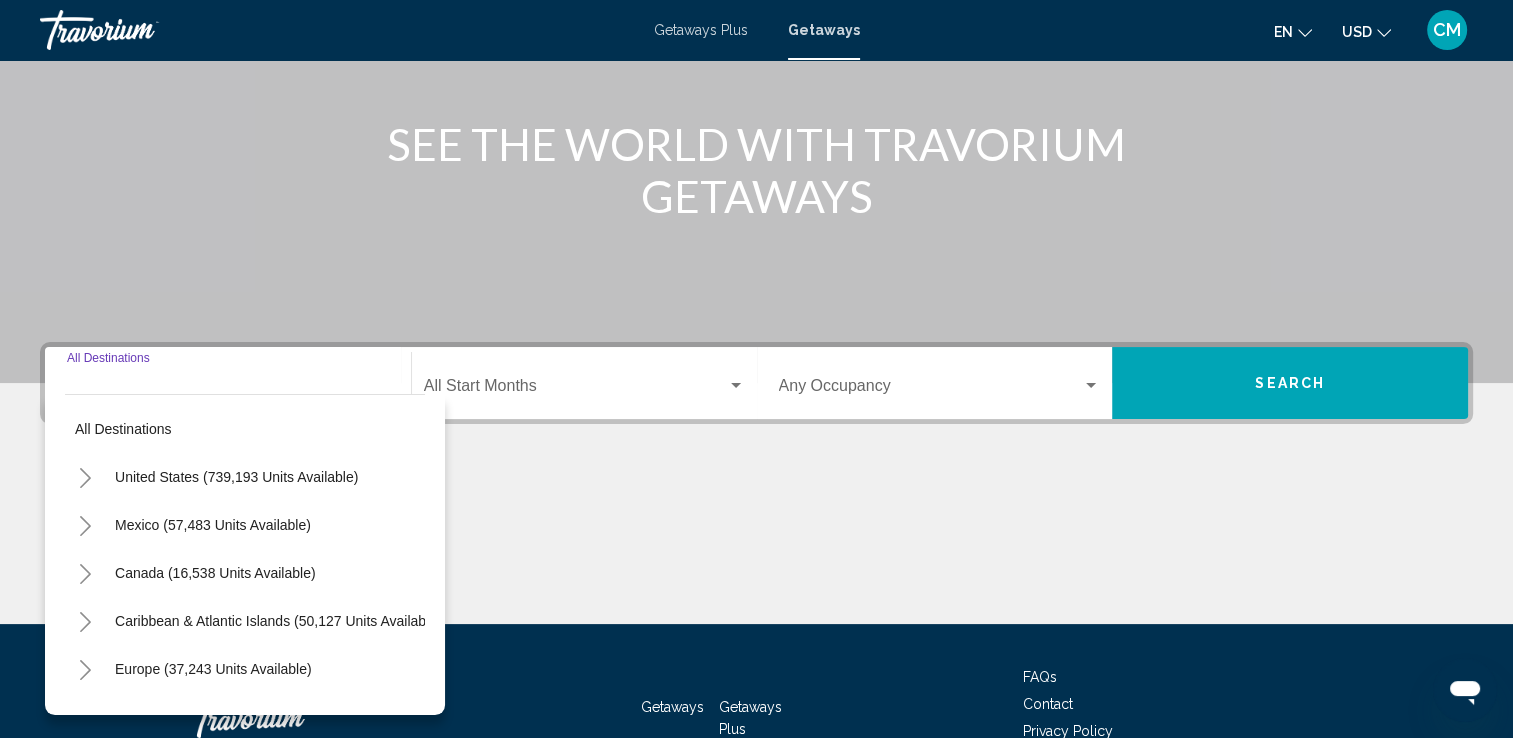 scroll, scrollTop: 347, scrollLeft: 0, axis: vertical 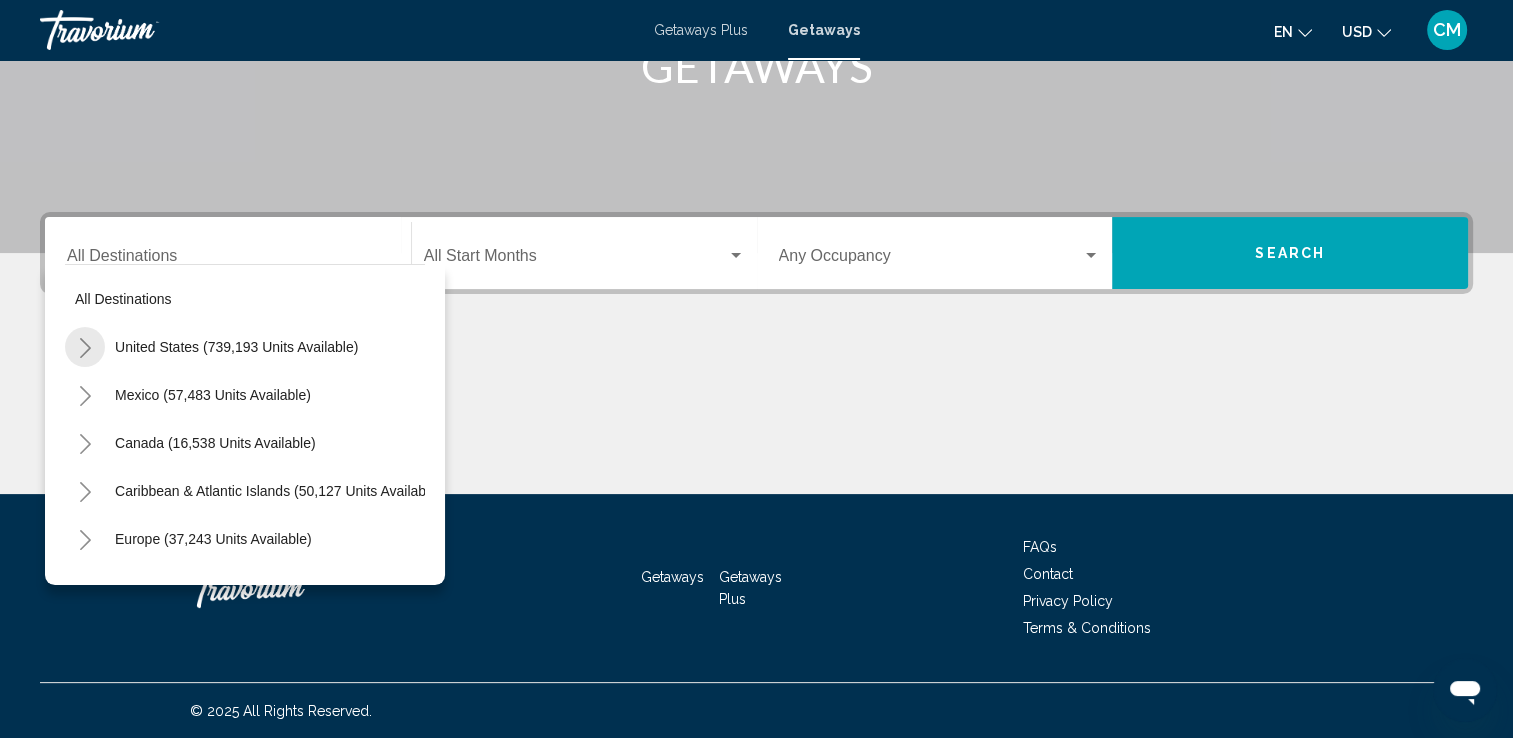 click 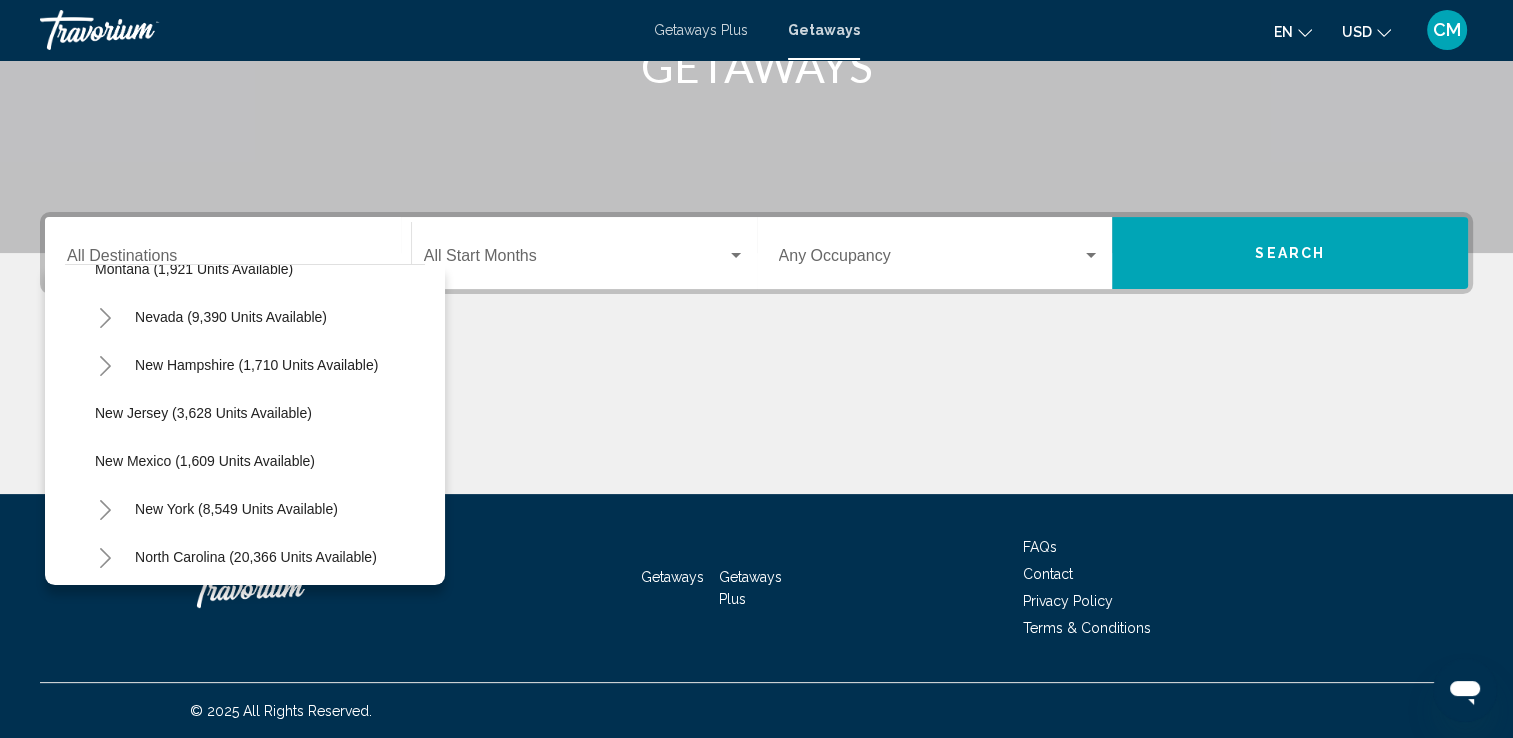 scroll, scrollTop: 1200, scrollLeft: 0, axis: vertical 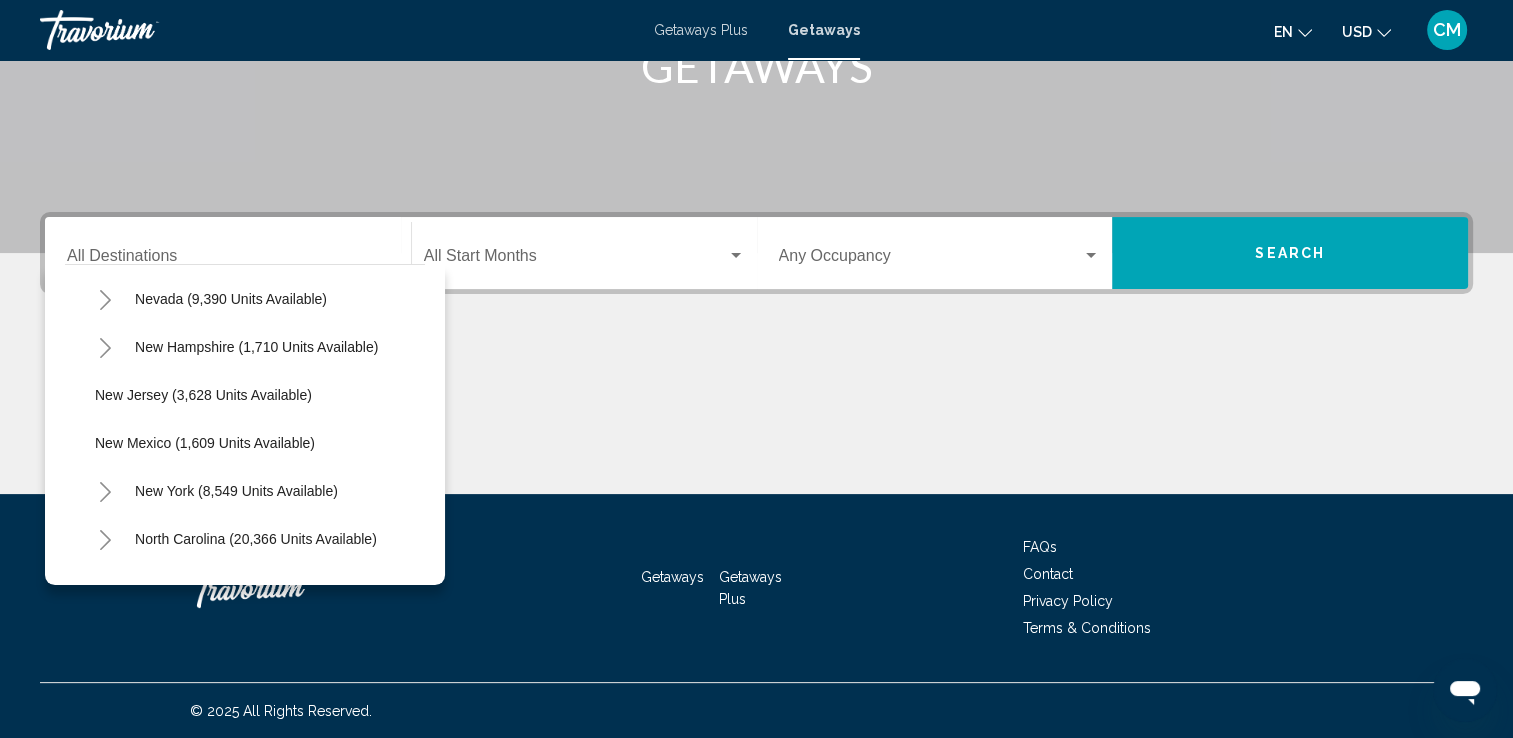 click 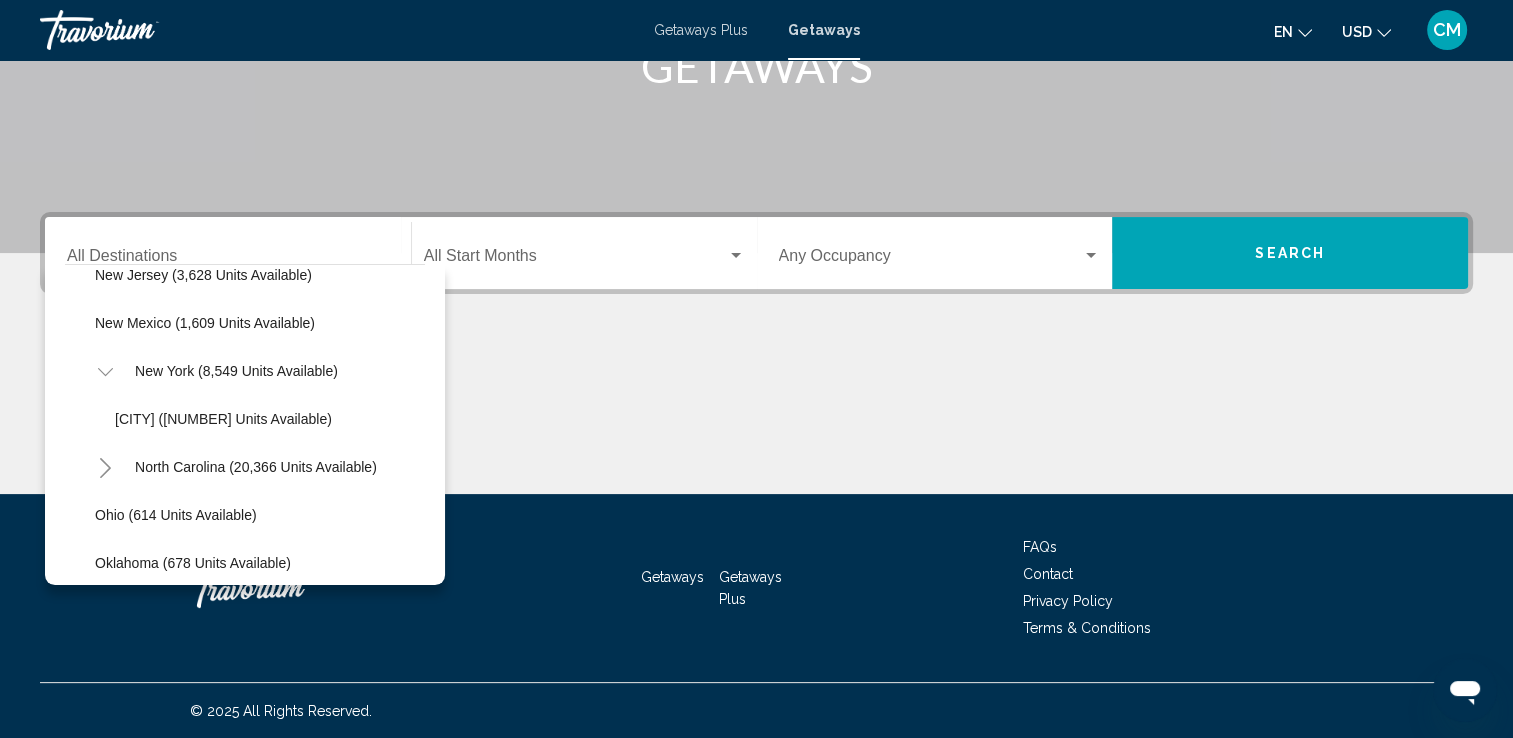 scroll, scrollTop: 1360, scrollLeft: 0, axis: vertical 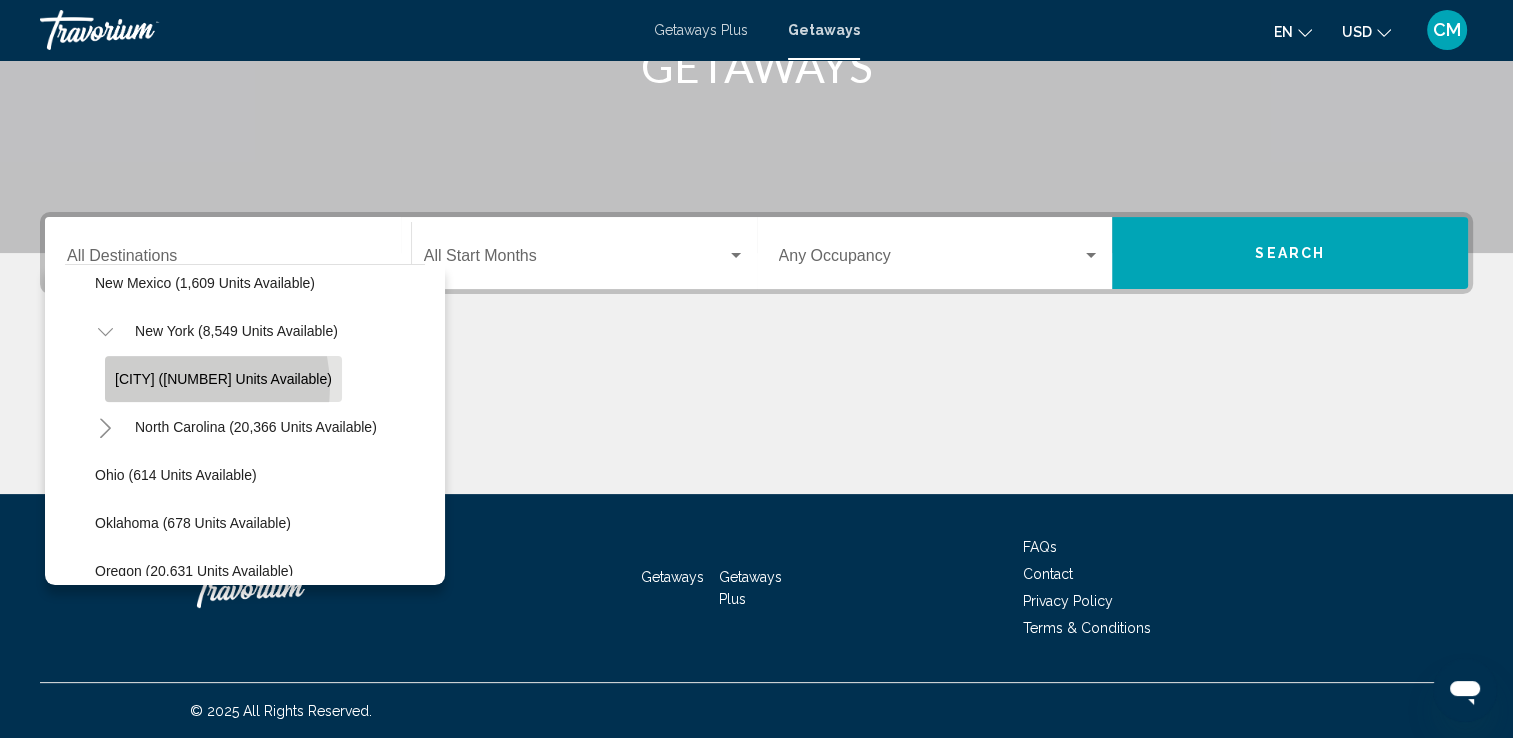 click on "[CITY] ([NUMBER] units available)" 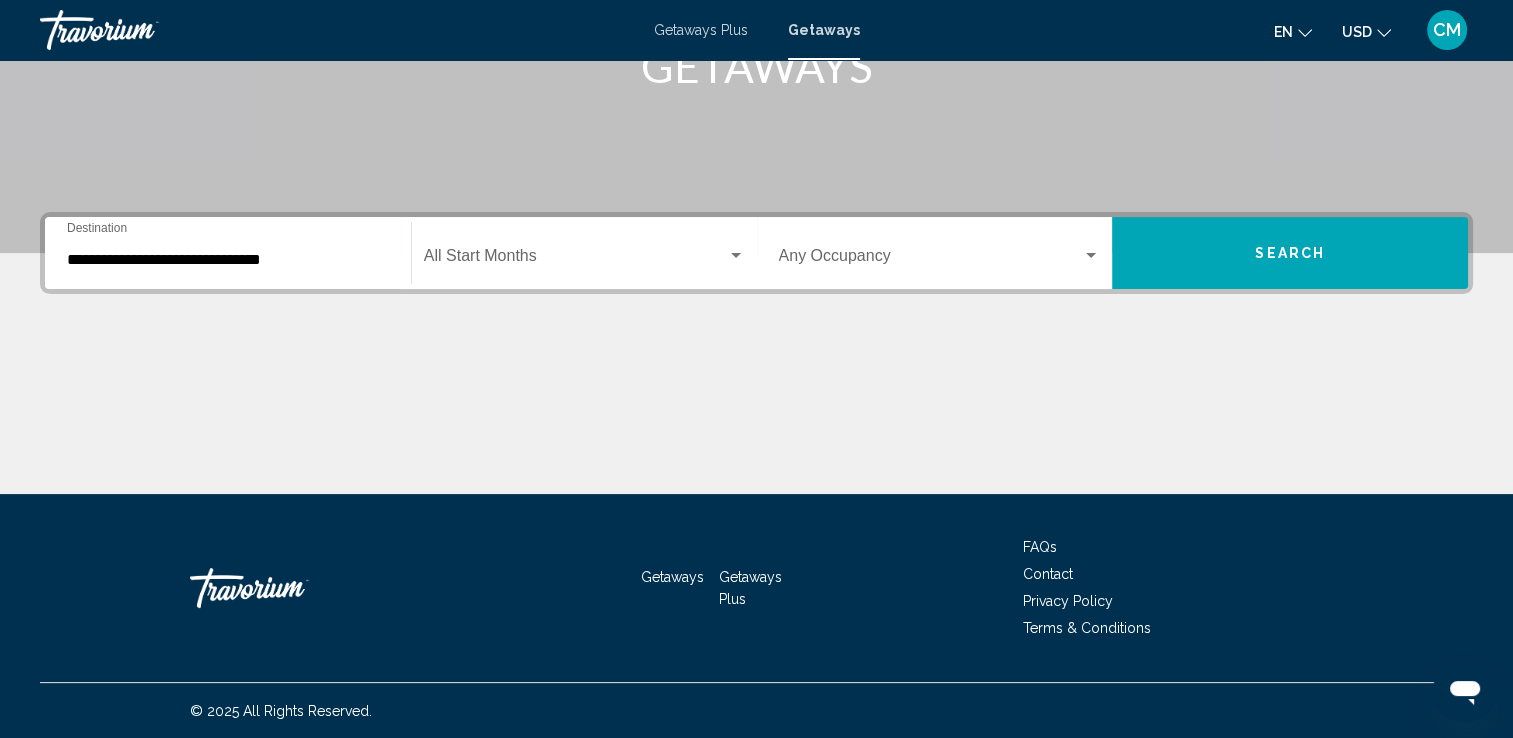click on "Start Month All Start Months" 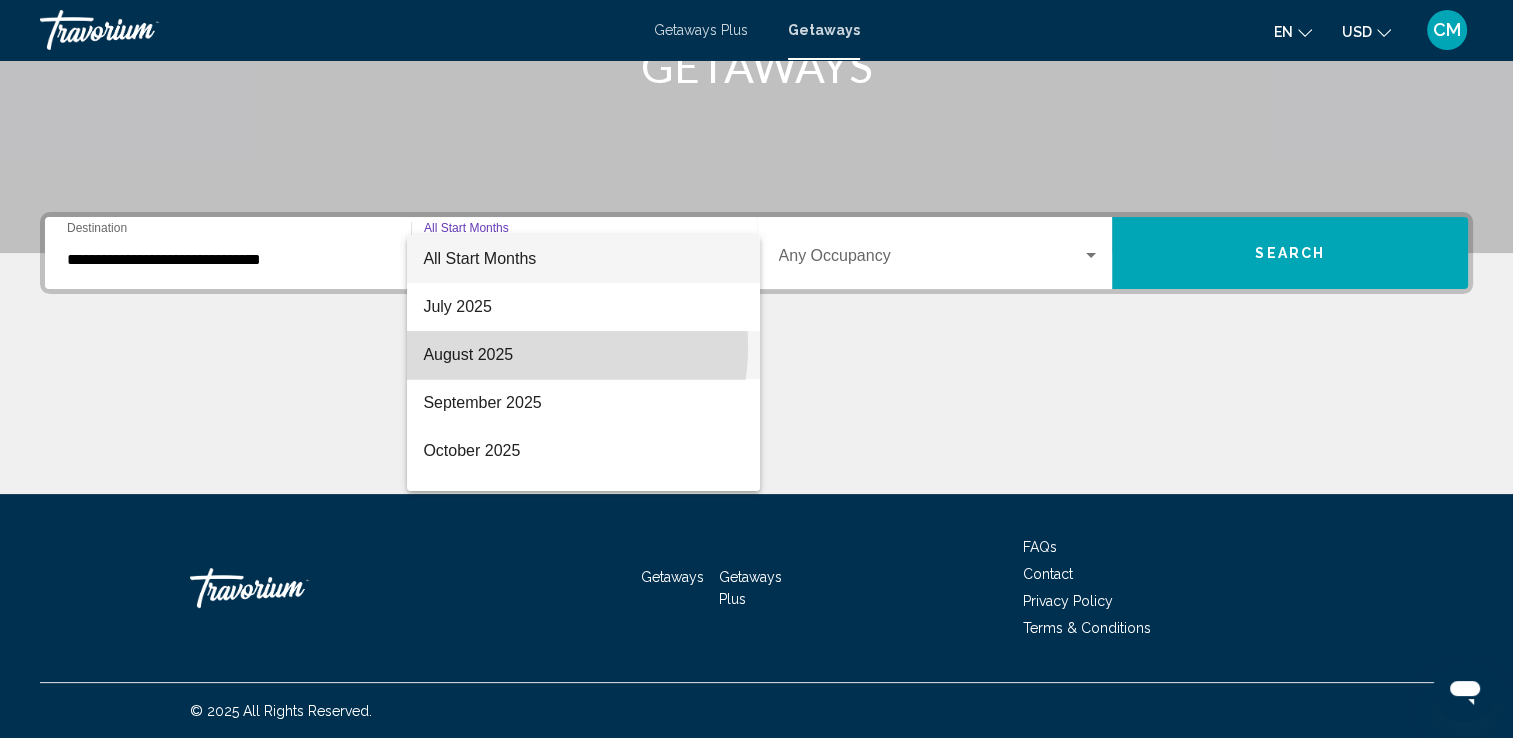 click on "August 2025" at bounding box center [583, 355] 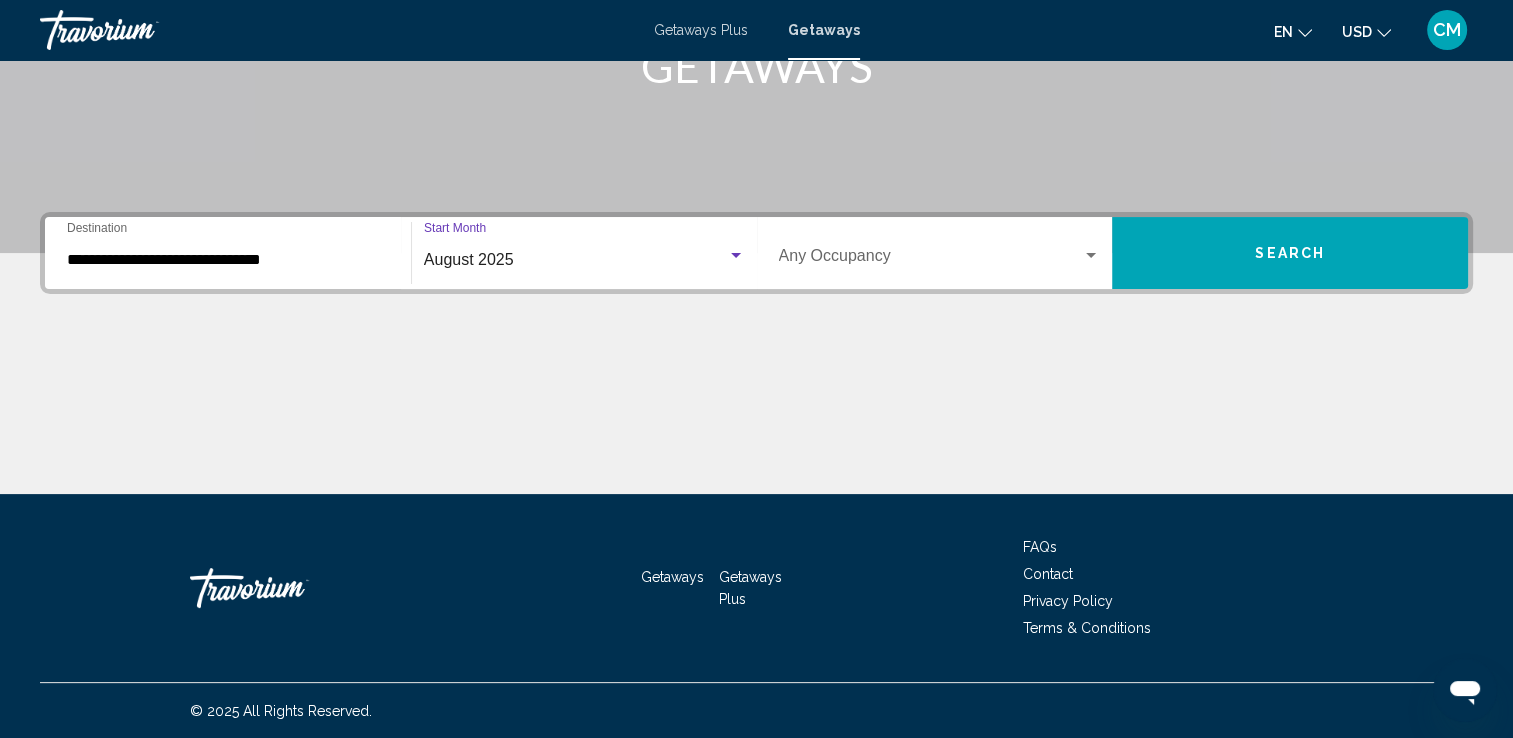 click on "Search" at bounding box center [1290, 253] 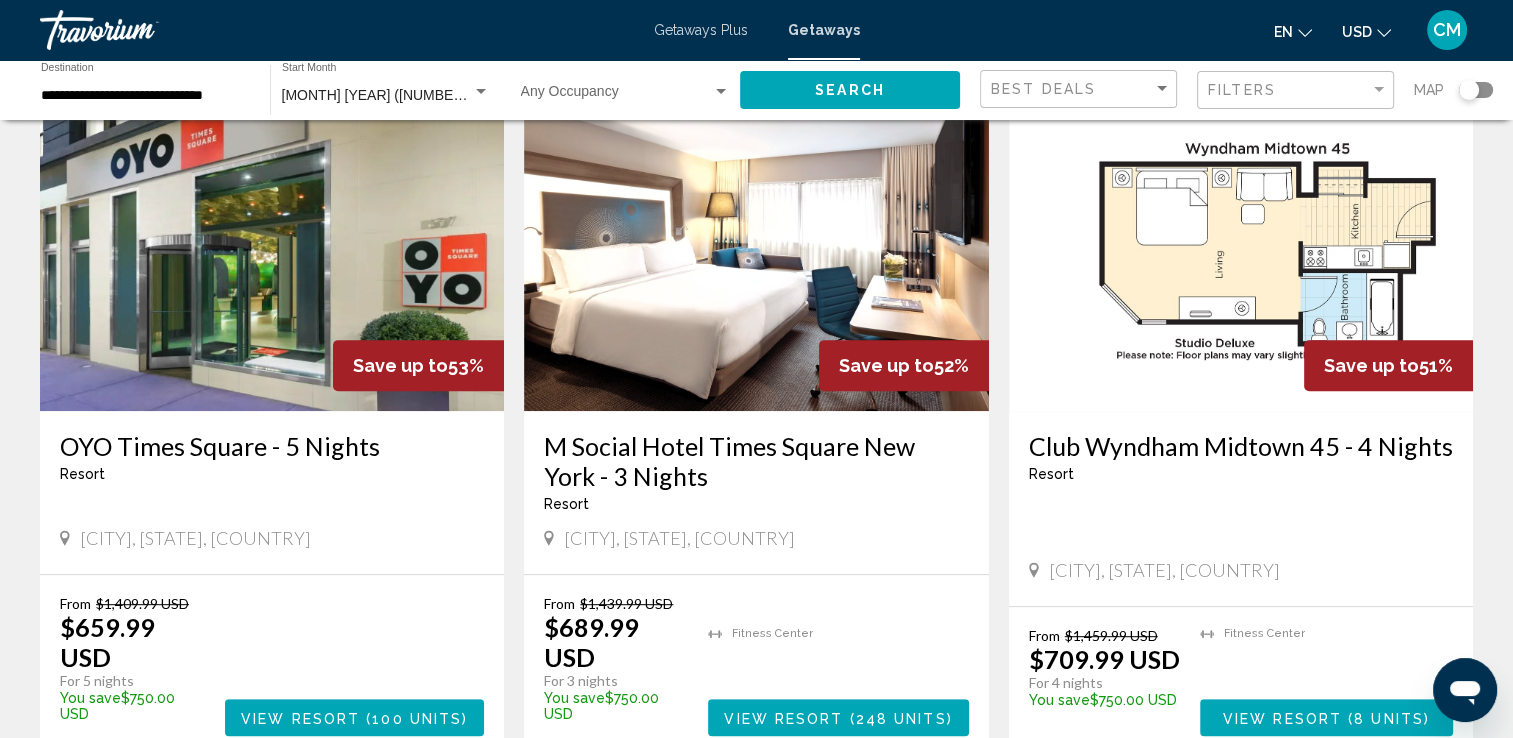 scroll, scrollTop: 830, scrollLeft: 0, axis: vertical 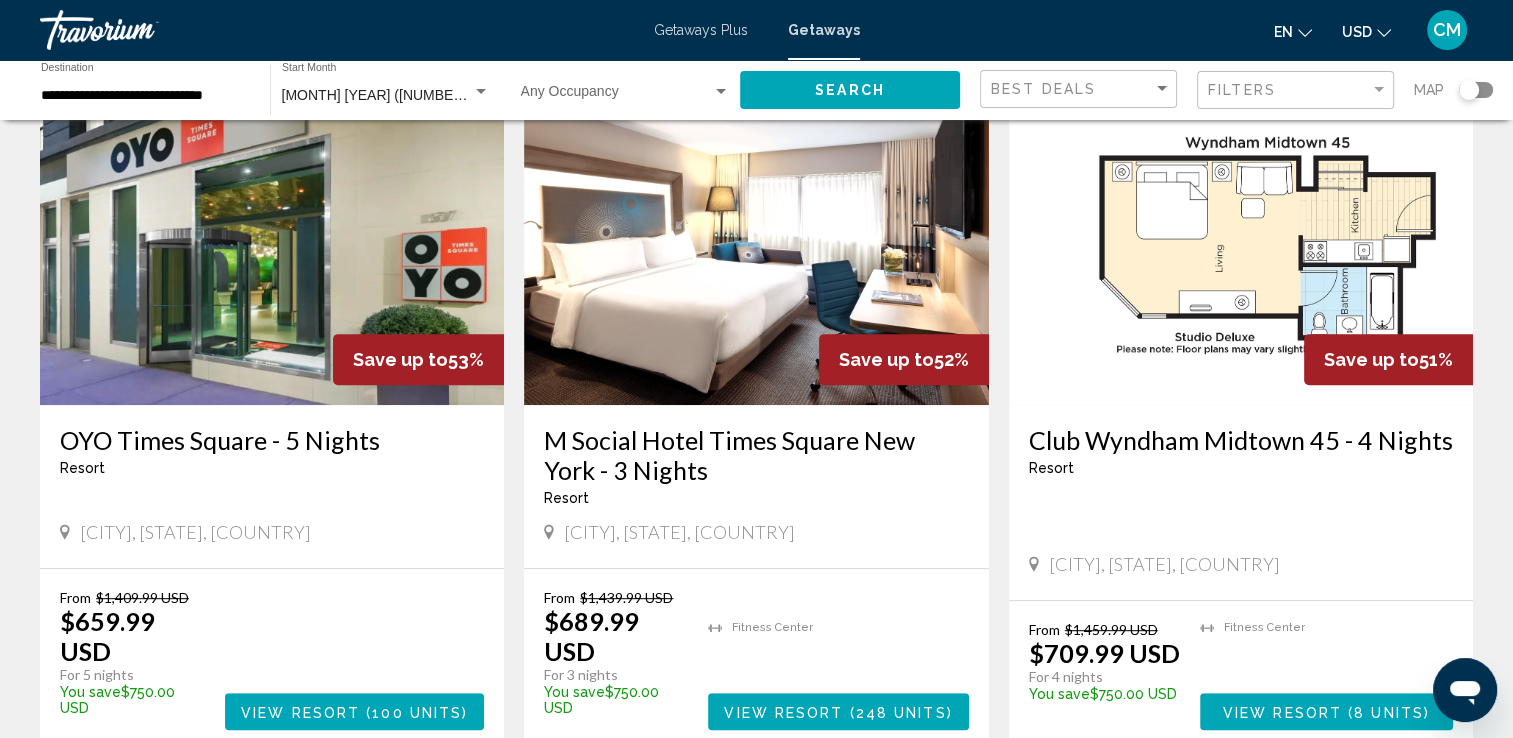 drag, startPoint x: 1215, startPoint y: 252, endPoint x: 602, endPoint y: 694, distance: 755.7334 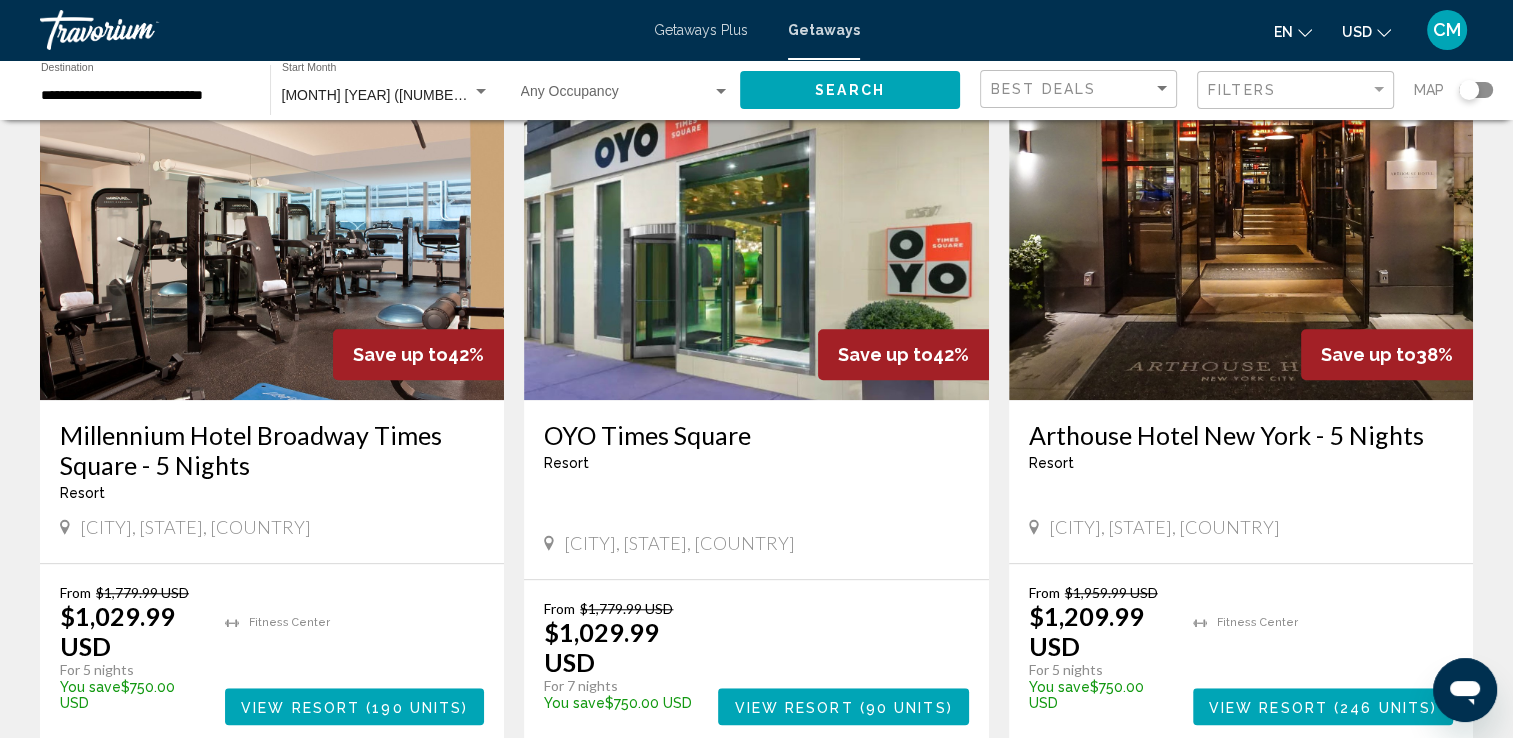 scroll, scrollTop: 1530, scrollLeft: 0, axis: vertical 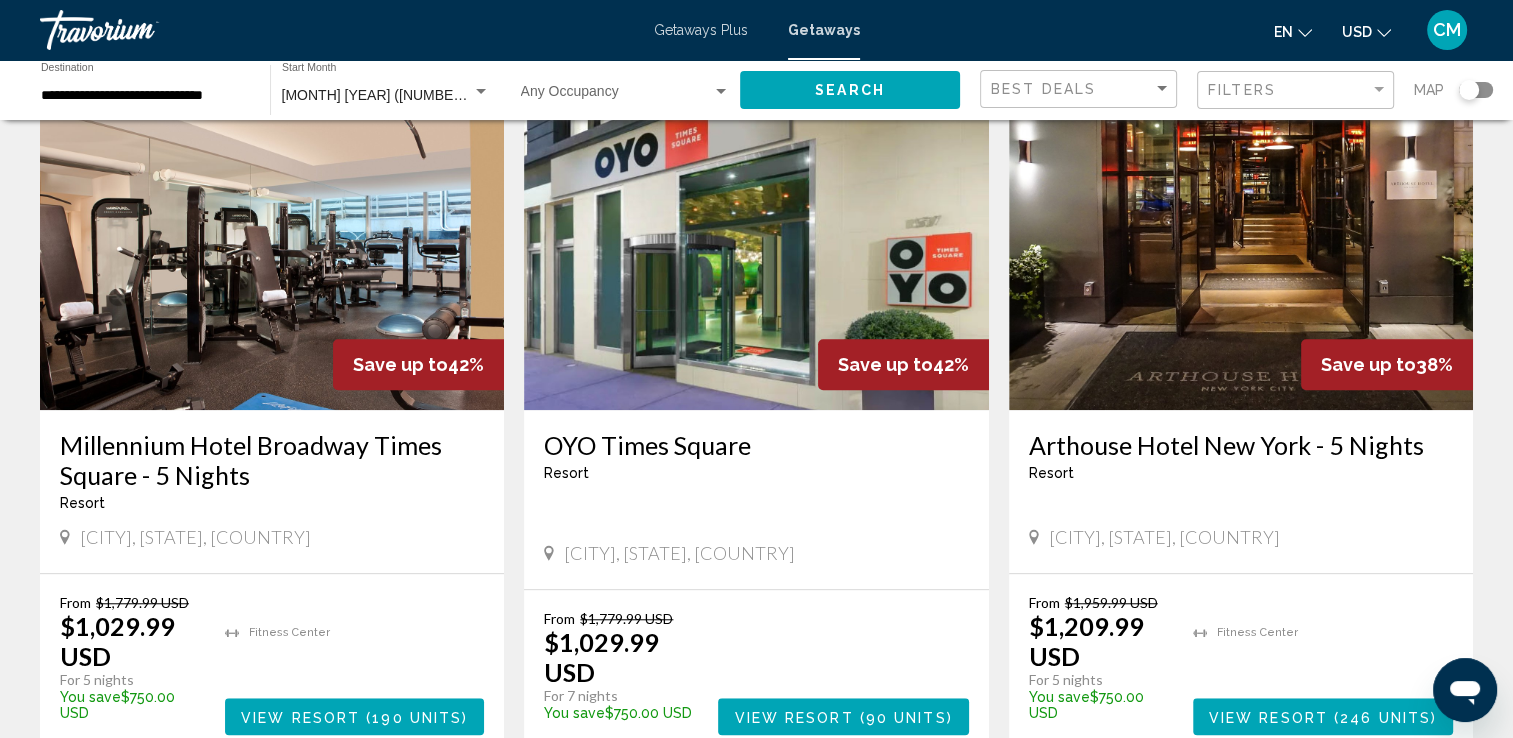 click on "Millennium Hotel Broadway Times Square - 5 Nights" at bounding box center [272, 460] 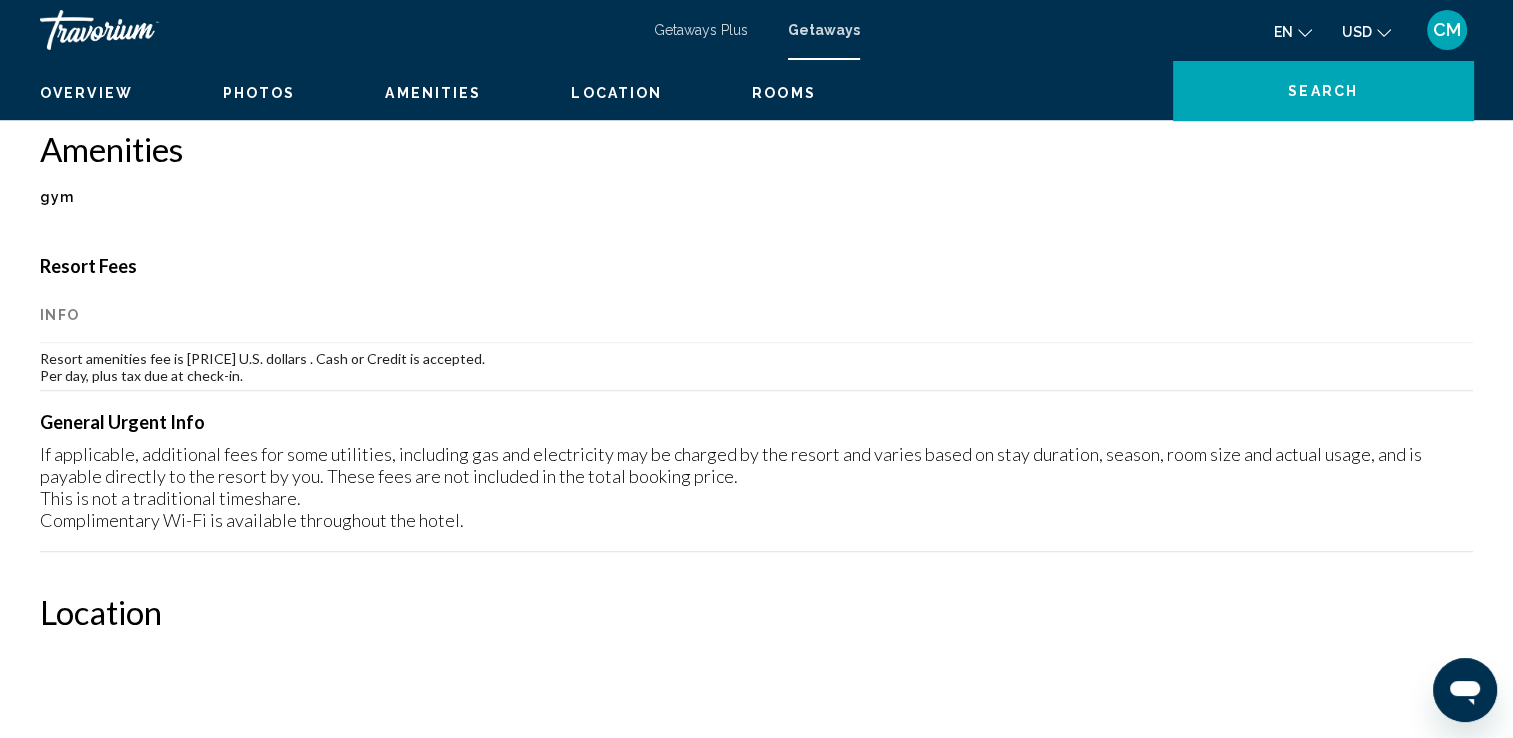 scroll, scrollTop: 0, scrollLeft: 0, axis: both 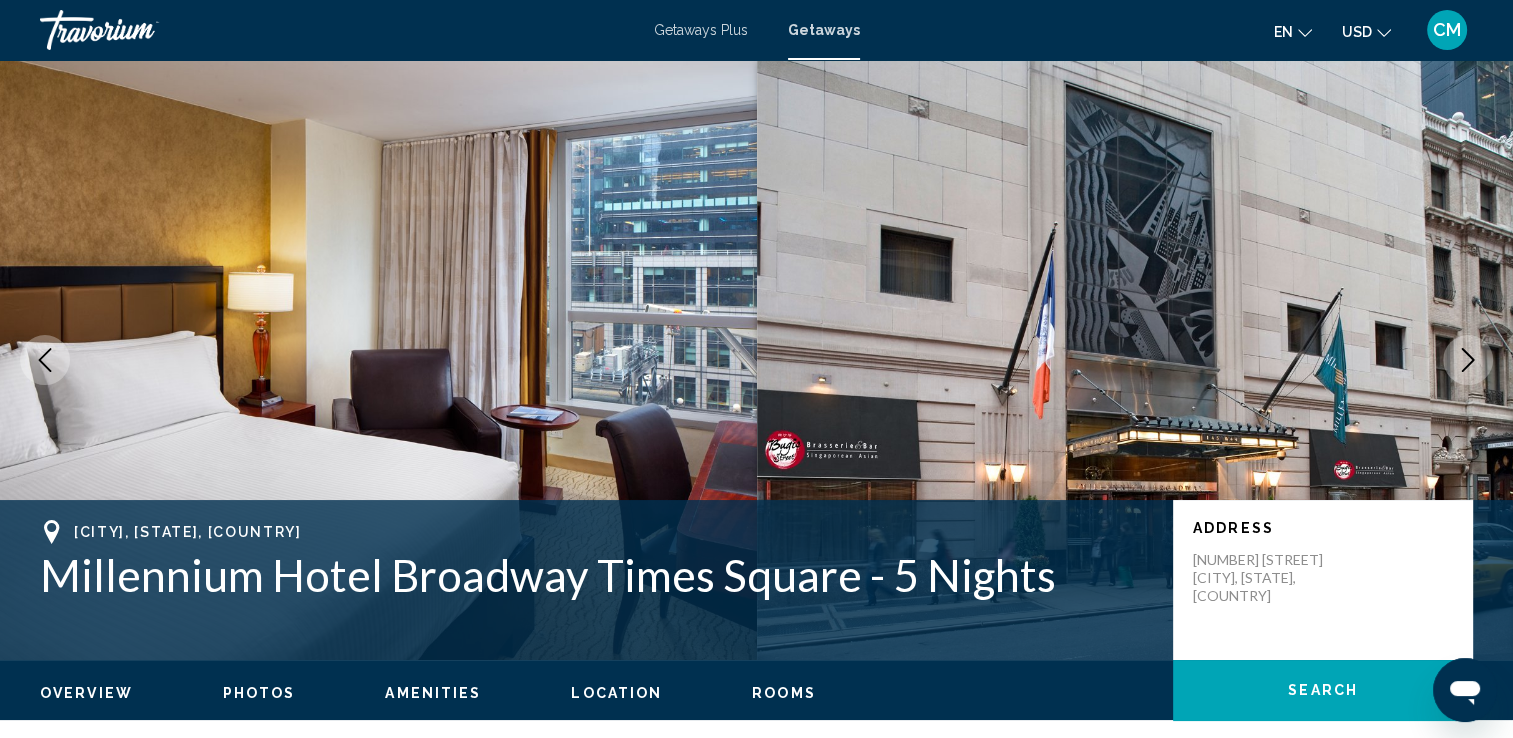 click at bounding box center (378, 360) 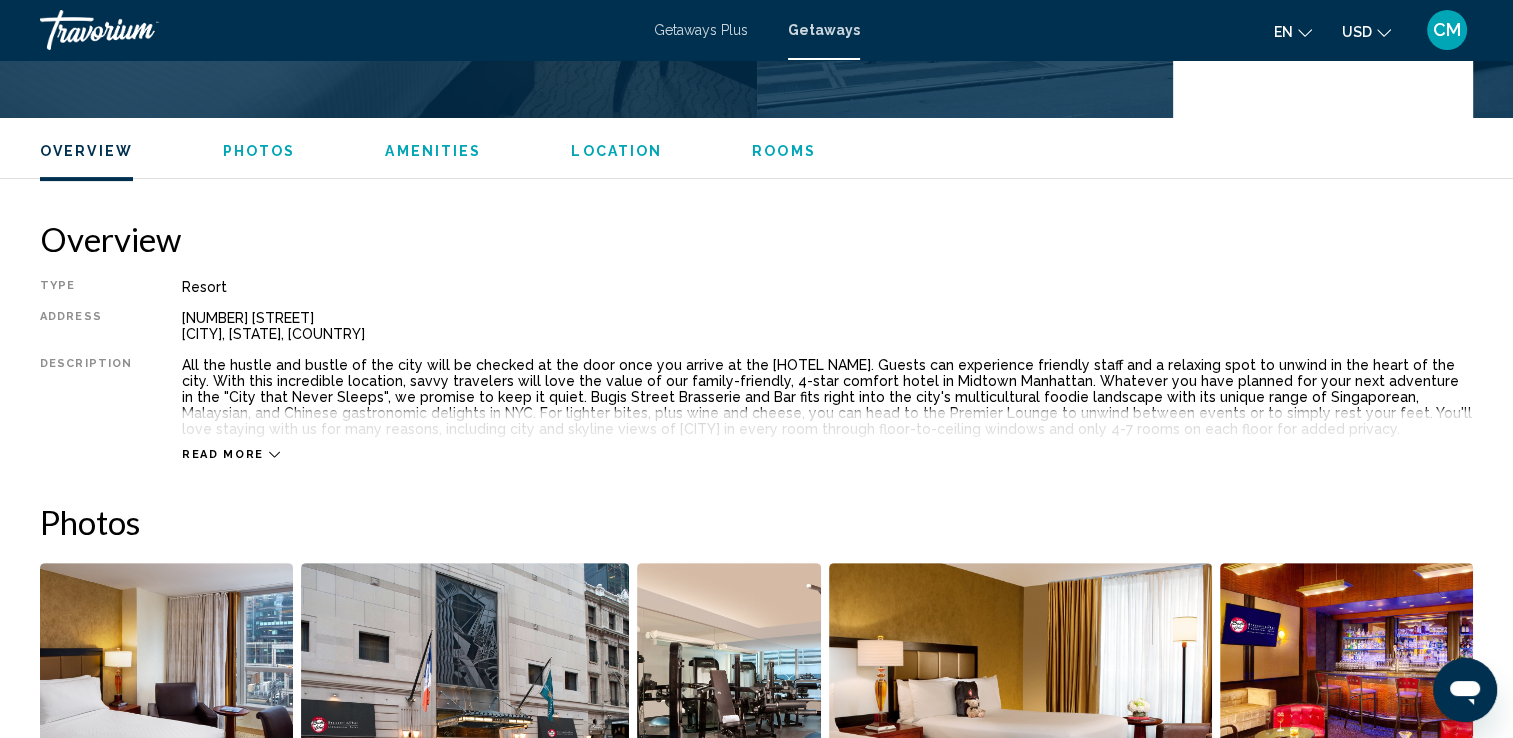 scroll, scrollTop: 694, scrollLeft: 0, axis: vertical 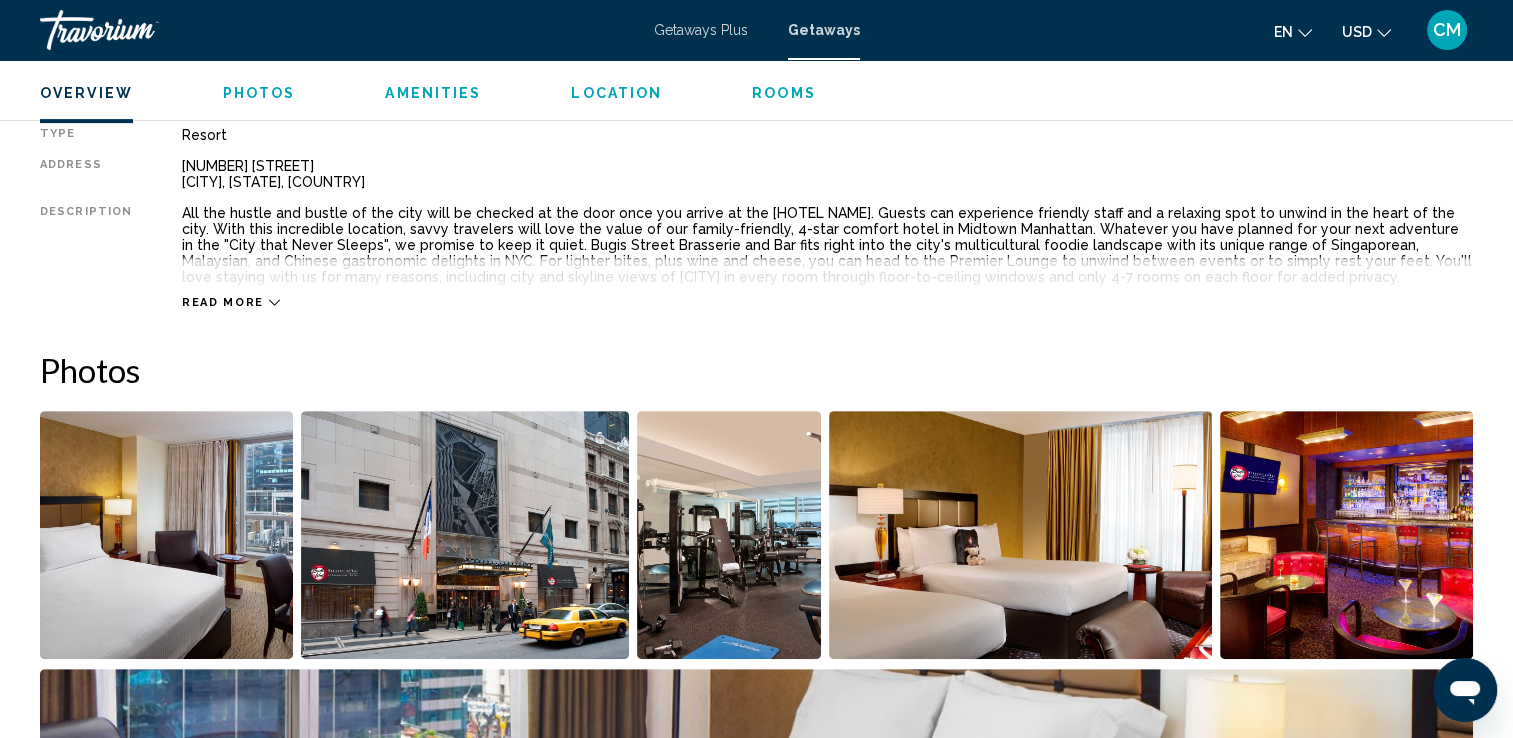 click at bounding box center [166, 535] 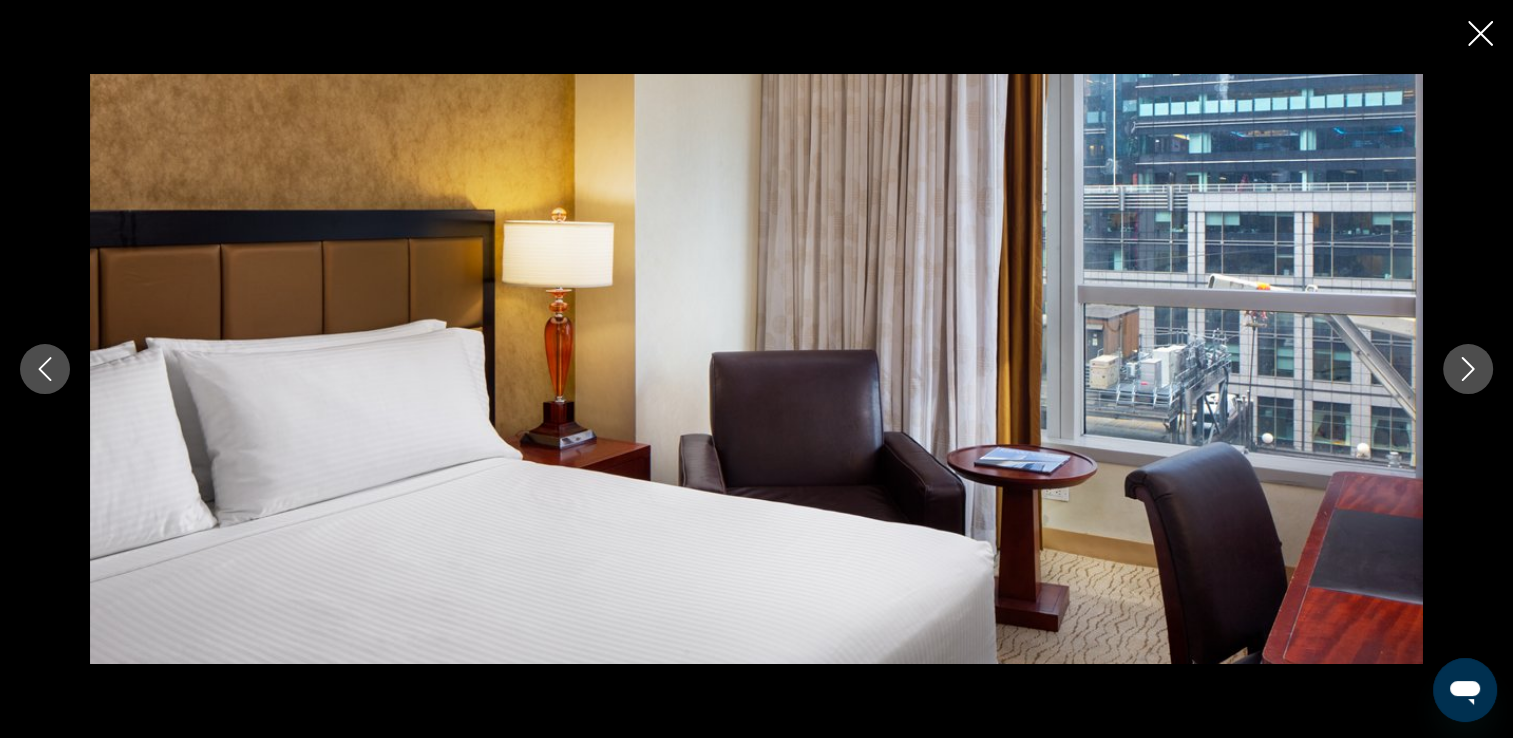 type 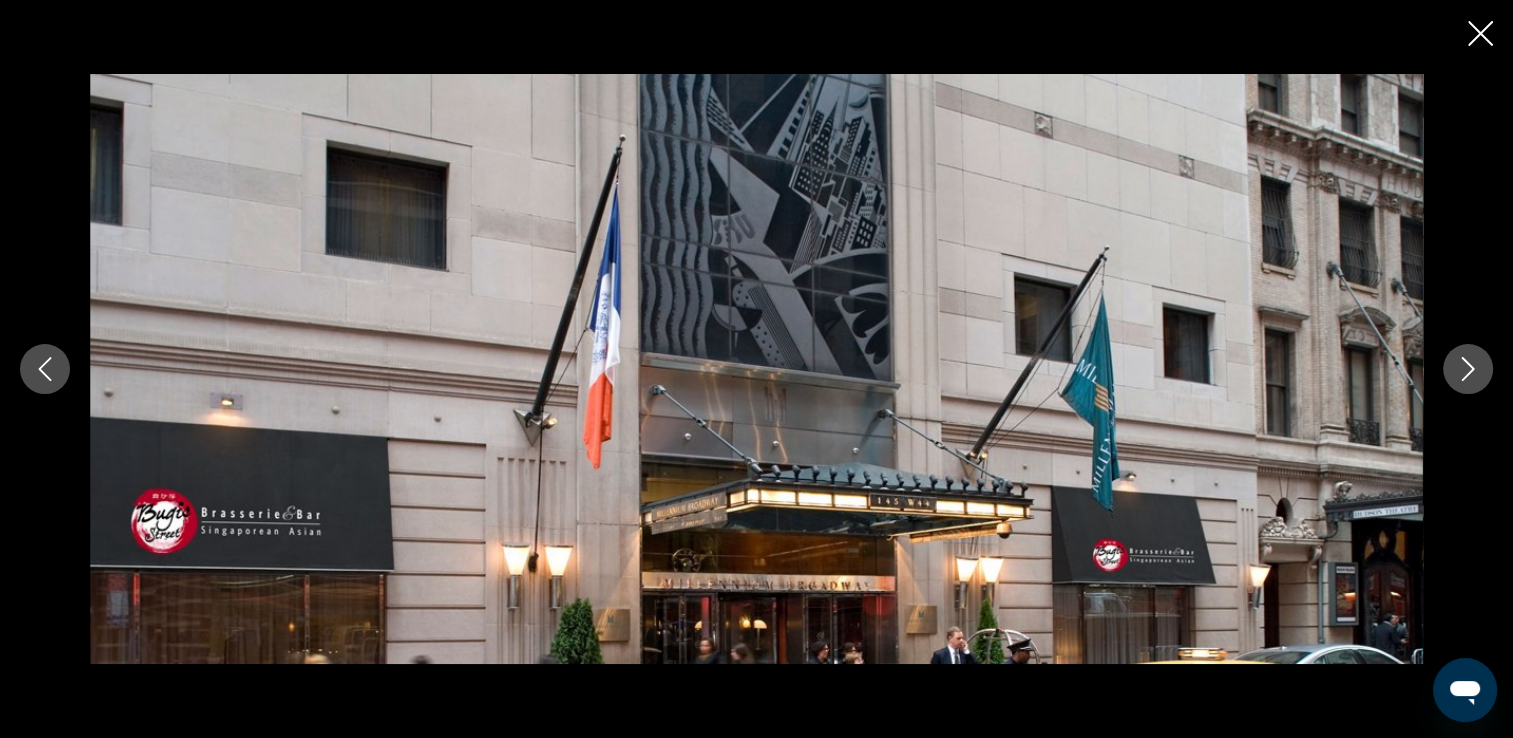 type 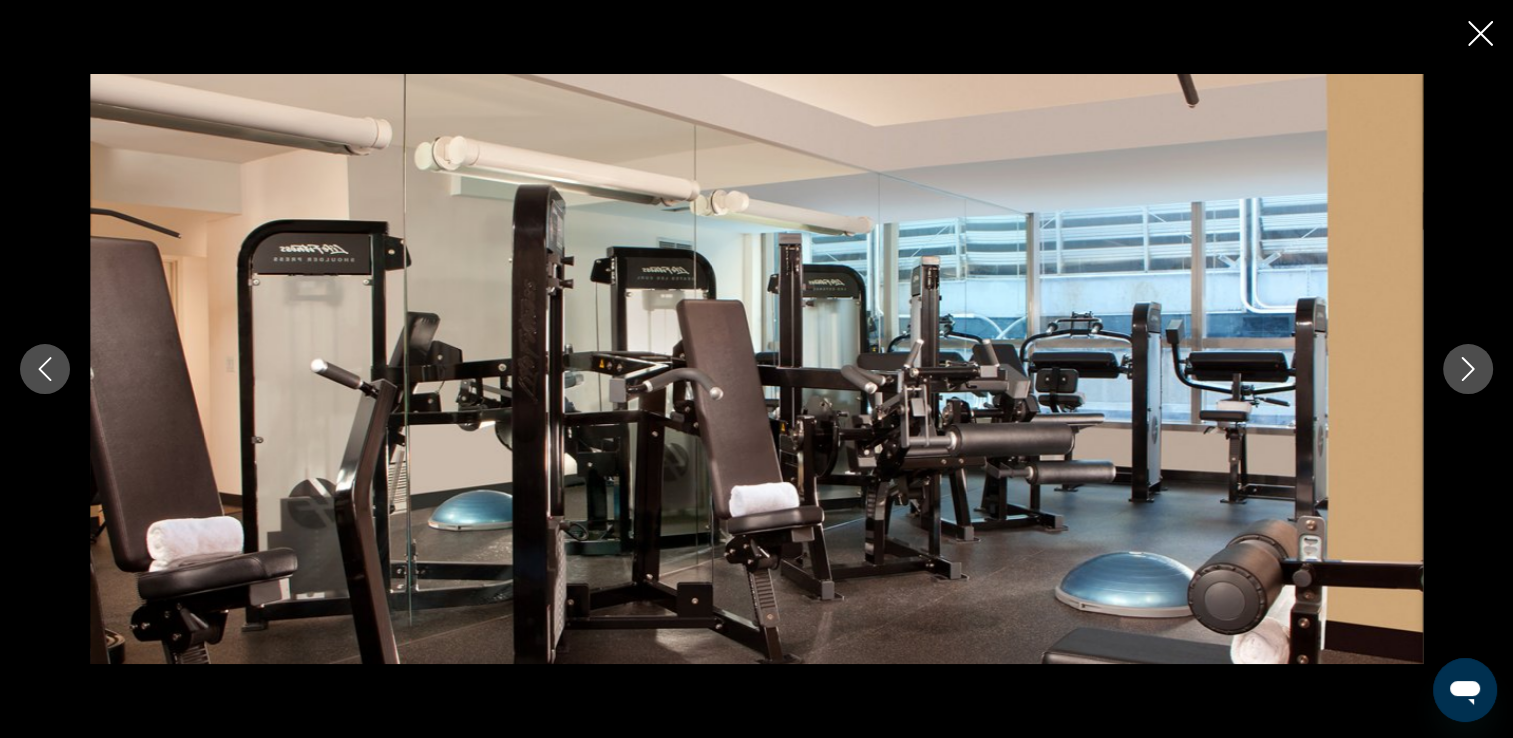 click 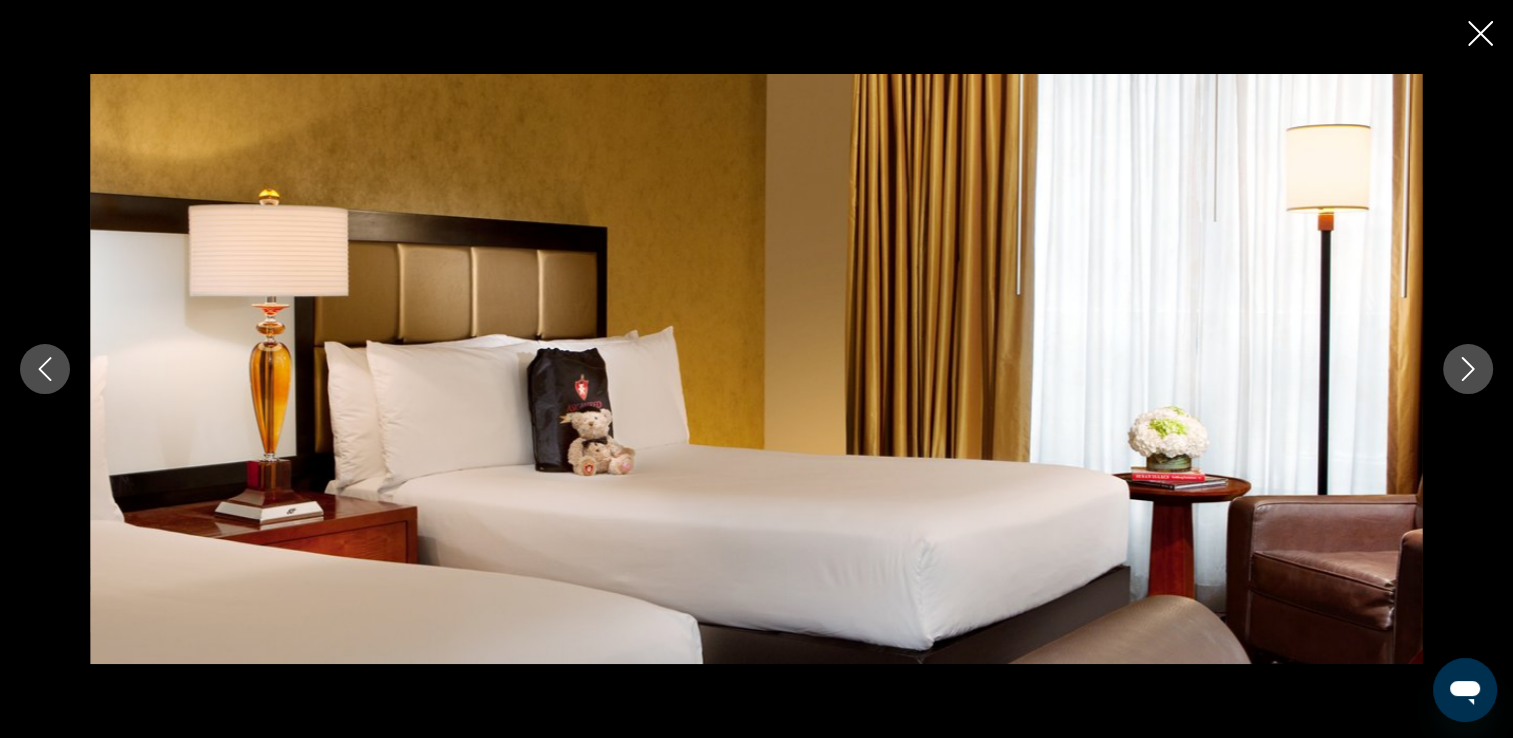 click 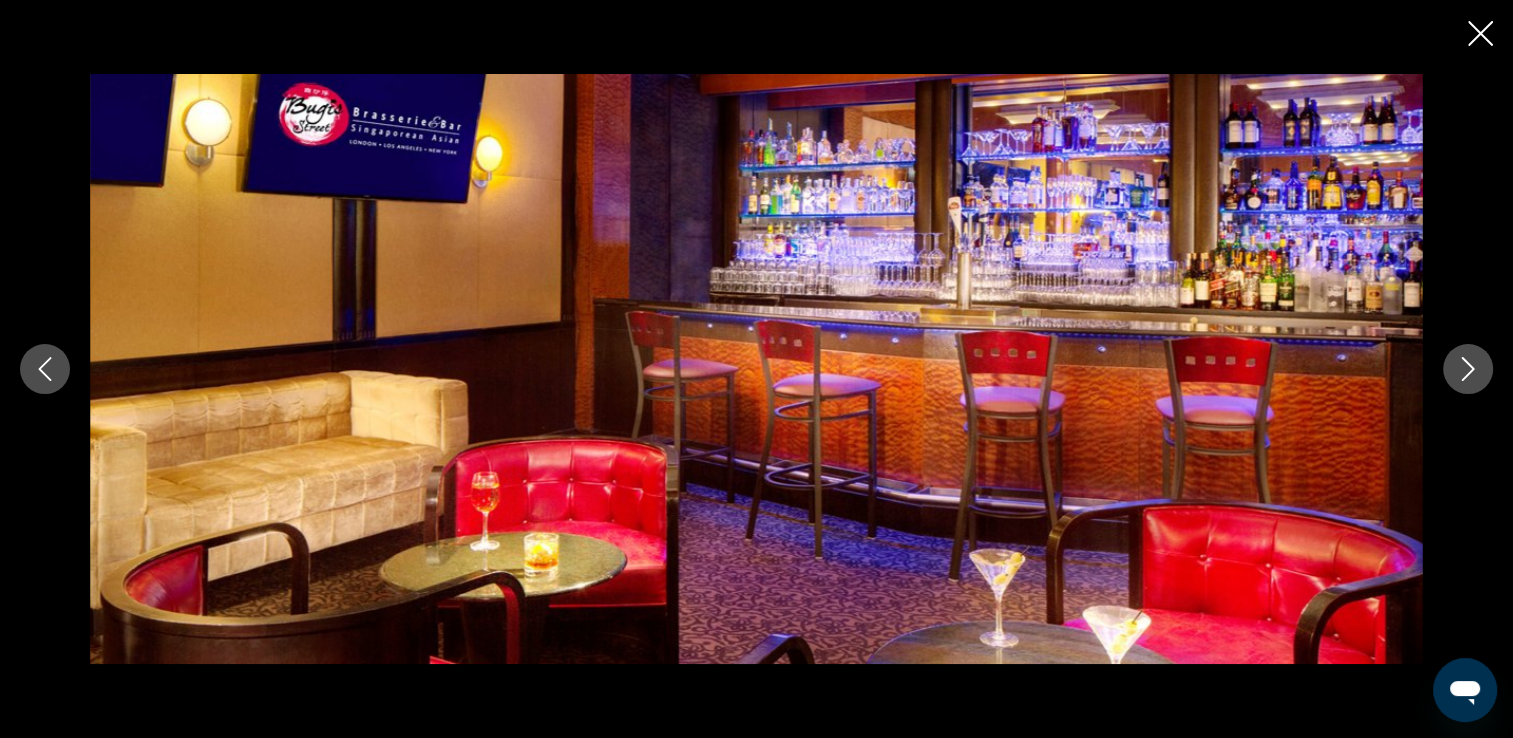 click 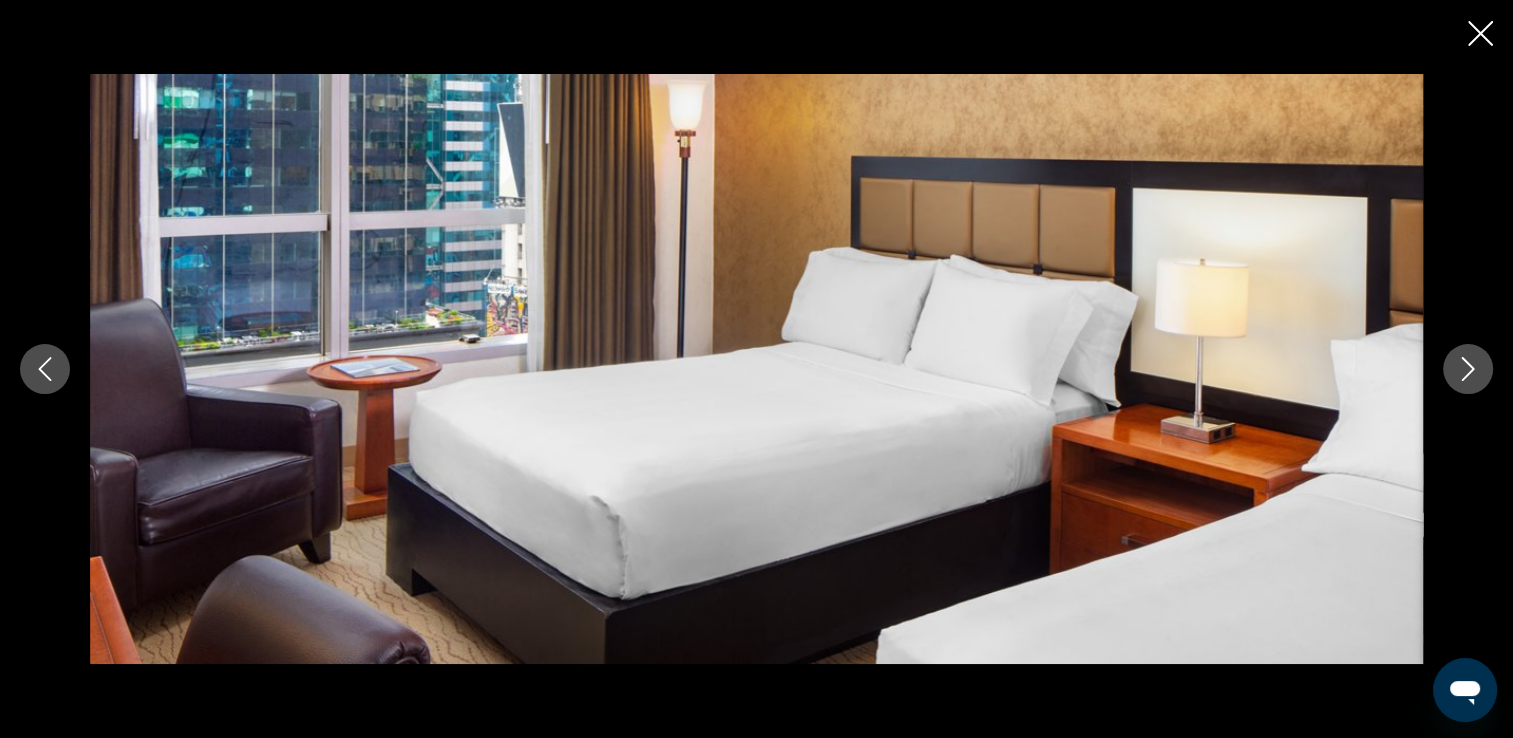 click 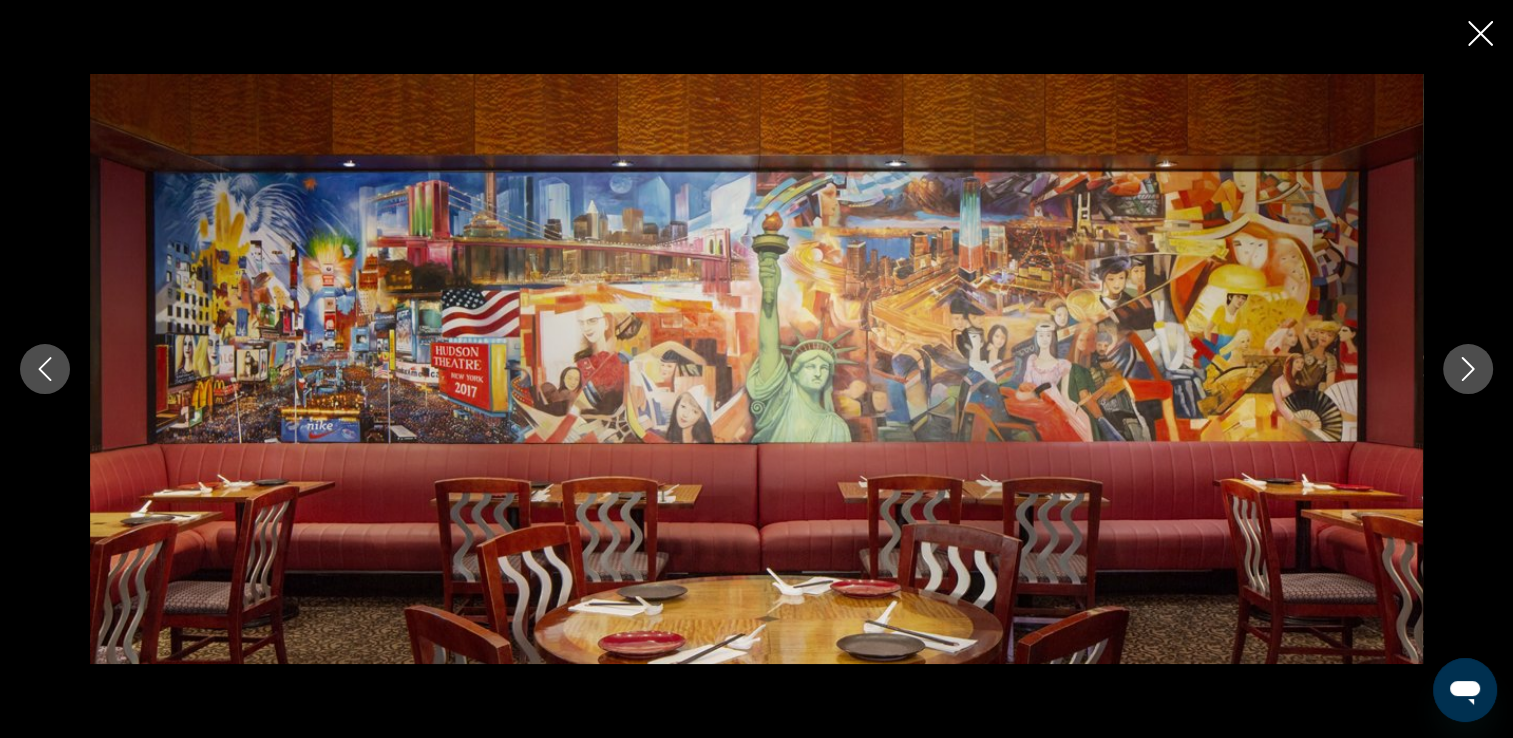 click at bounding box center [1468, 369] 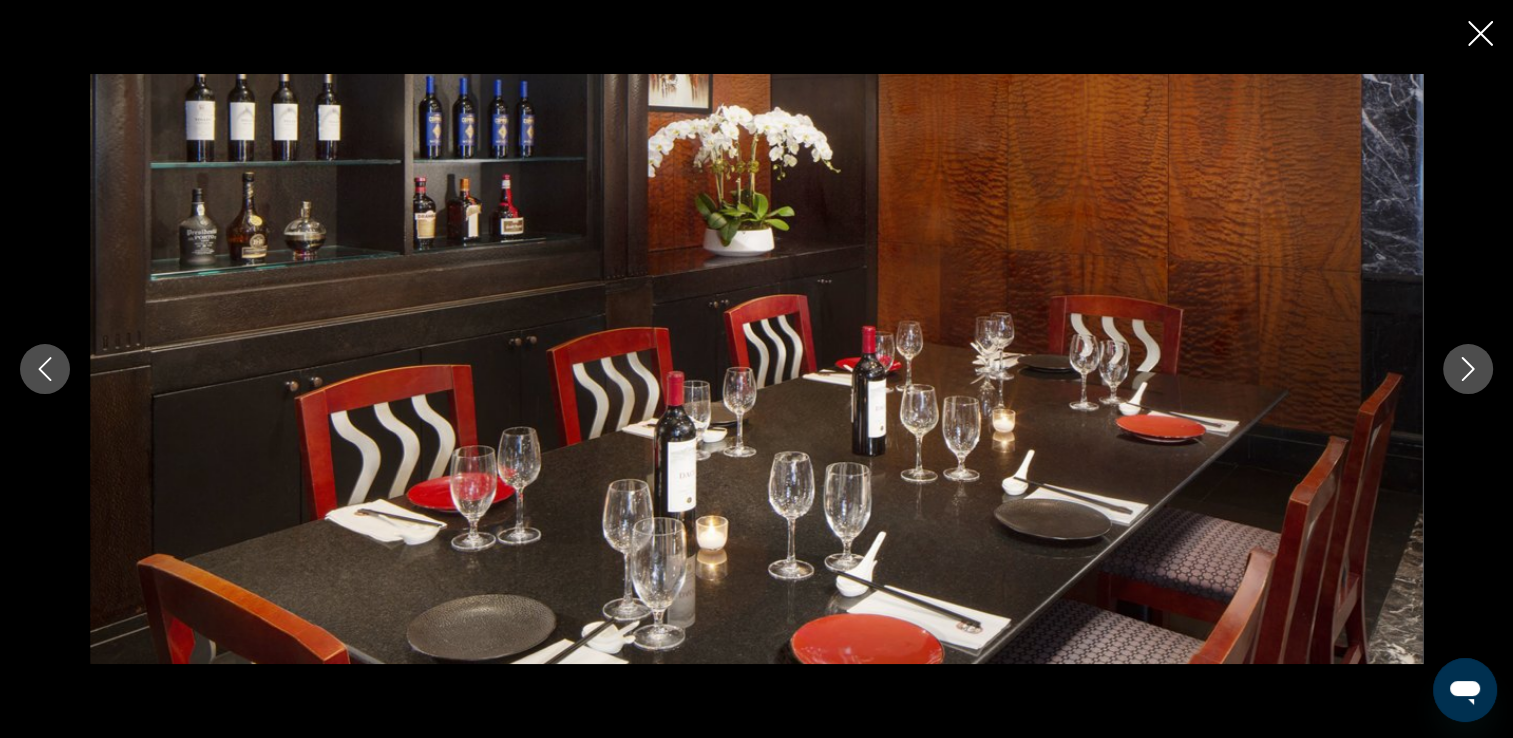 click at bounding box center (1468, 369) 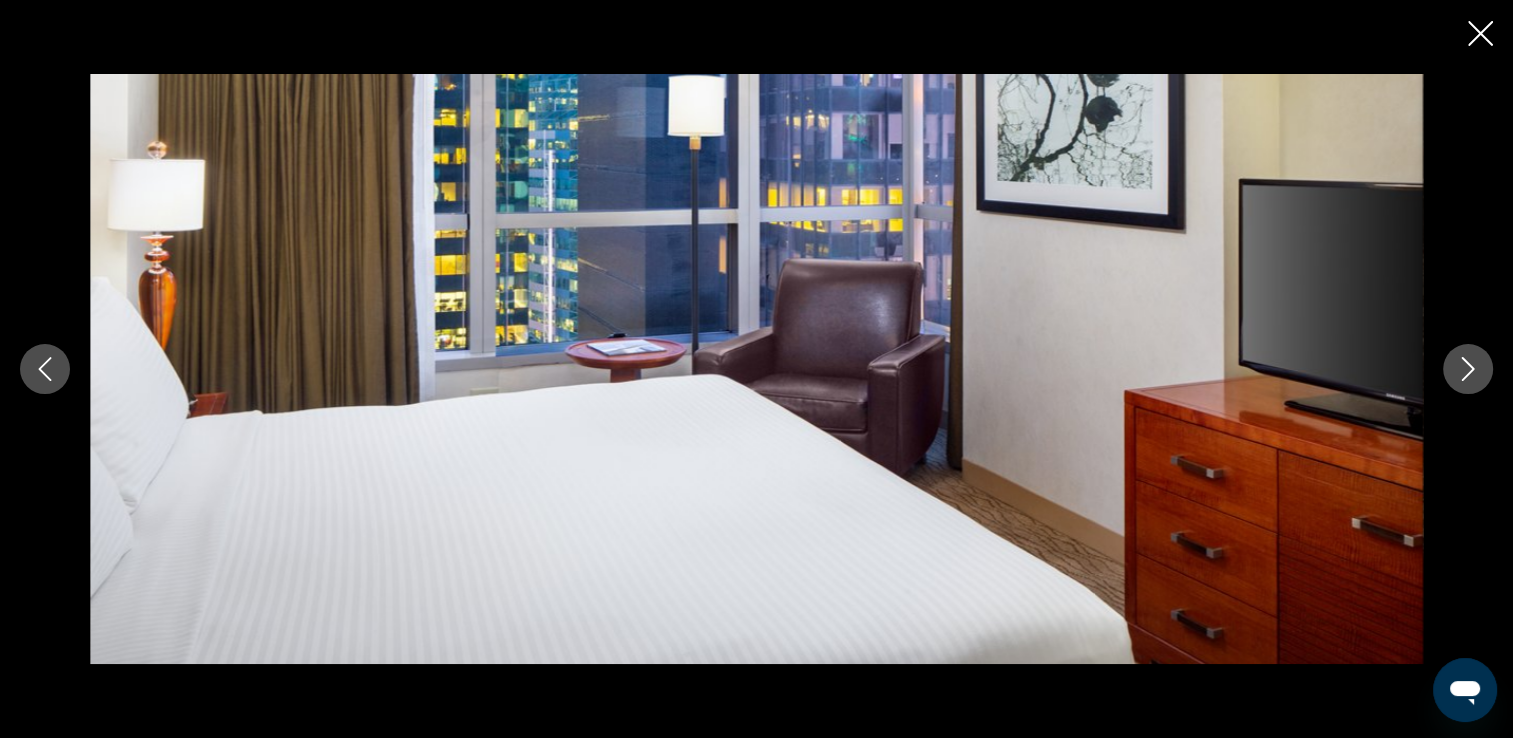 click at bounding box center (1468, 369) 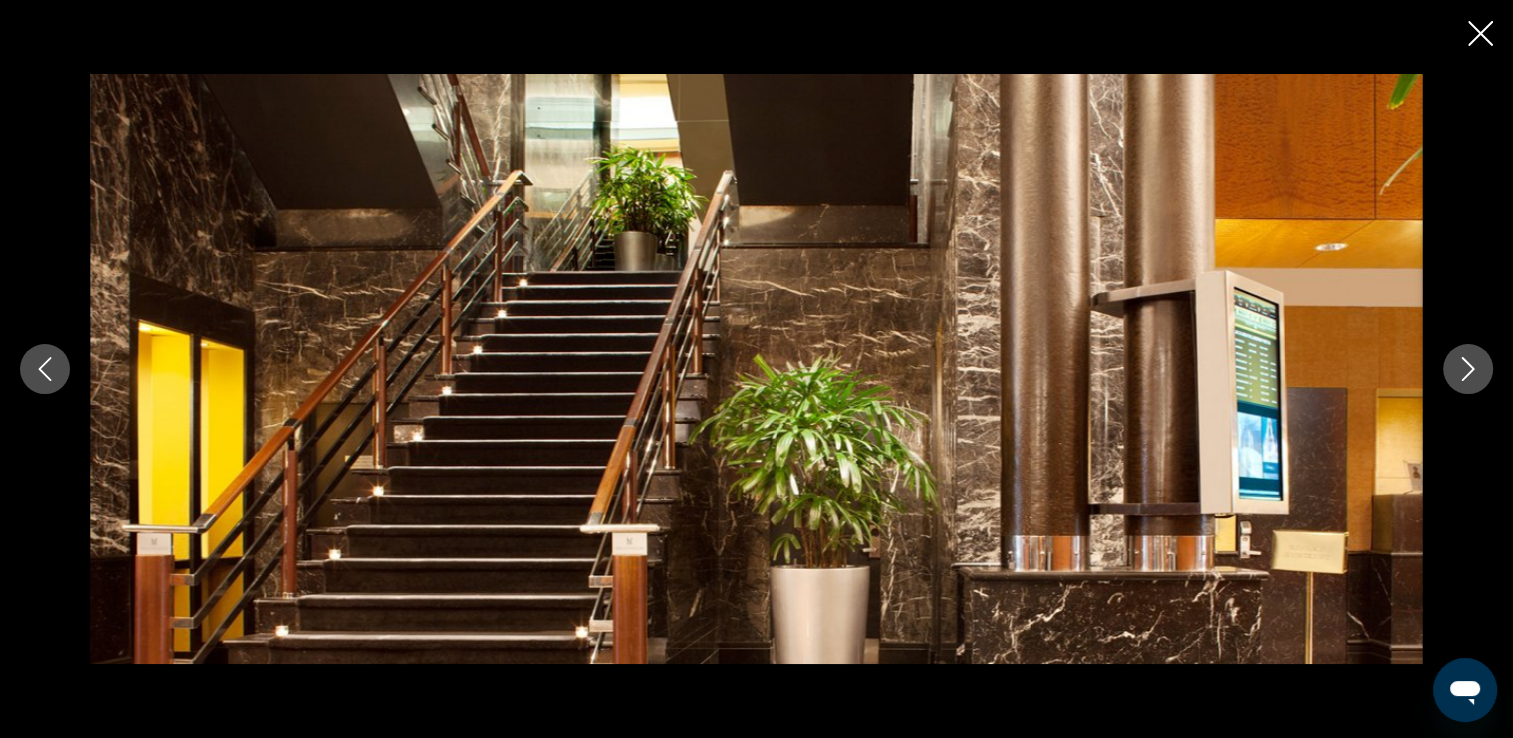 click at bounding box center [1468, 369] 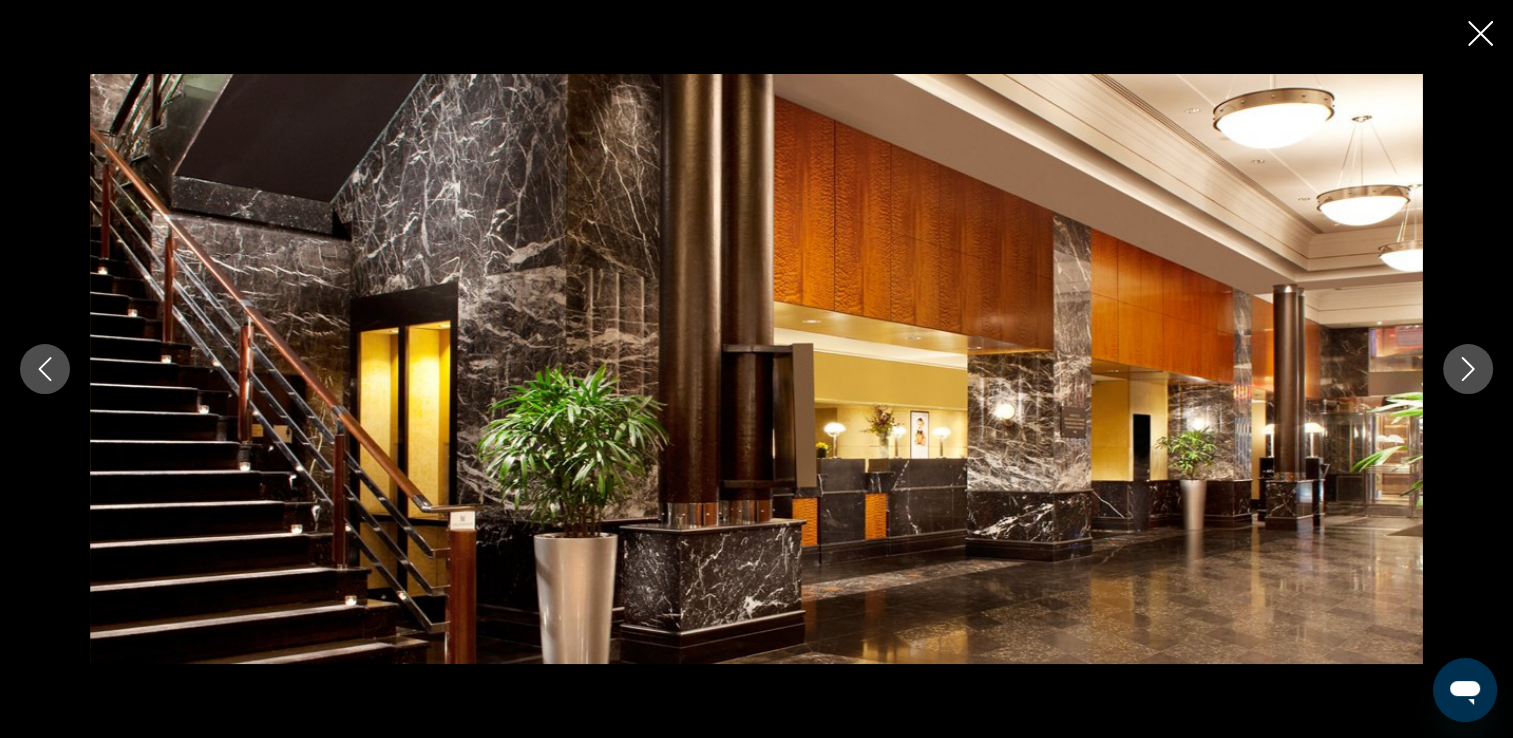 click at bounding box center (1468, 369) 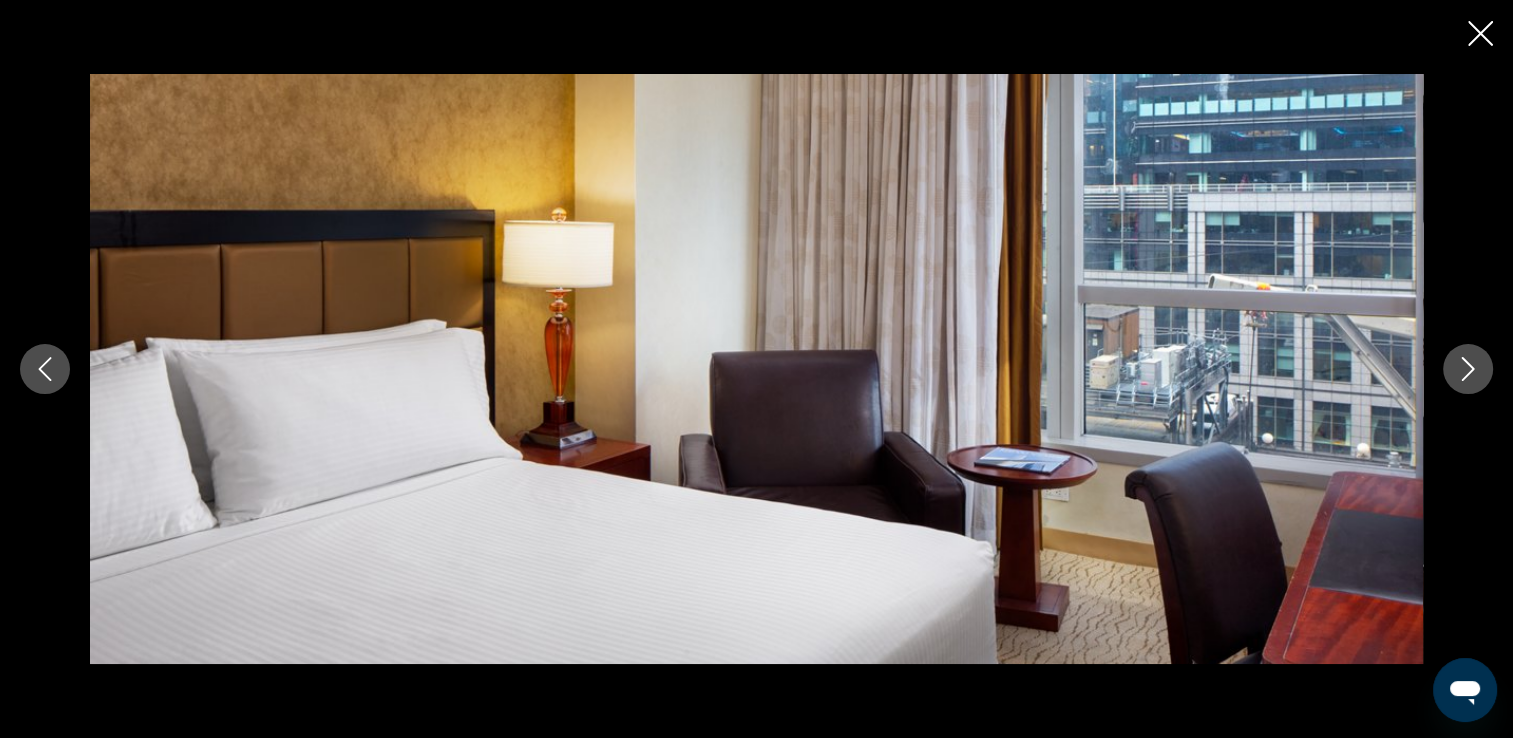 click at bounding box center [1480, 35] 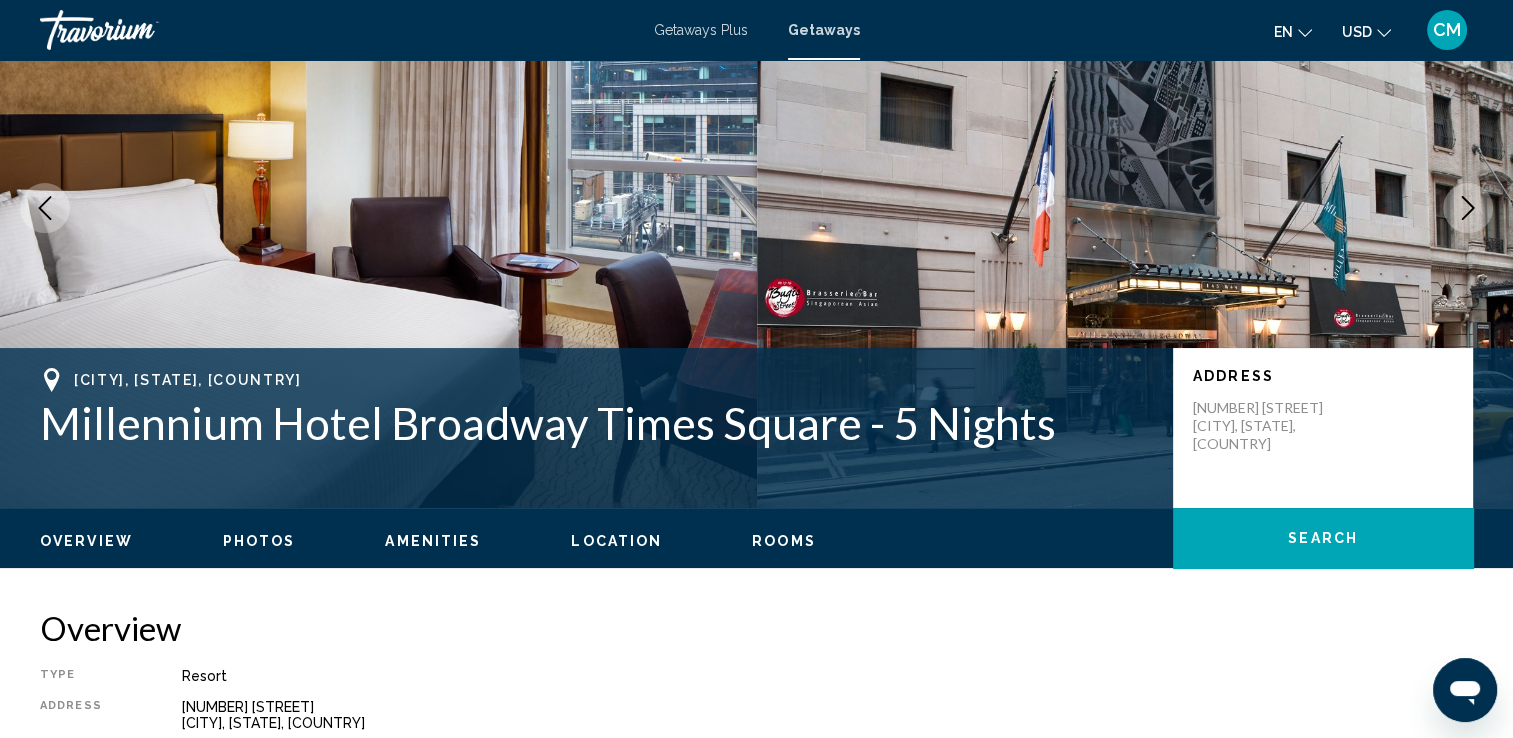 scroll, scrollTop: 176, scrollLeft: 0, axis: vertical 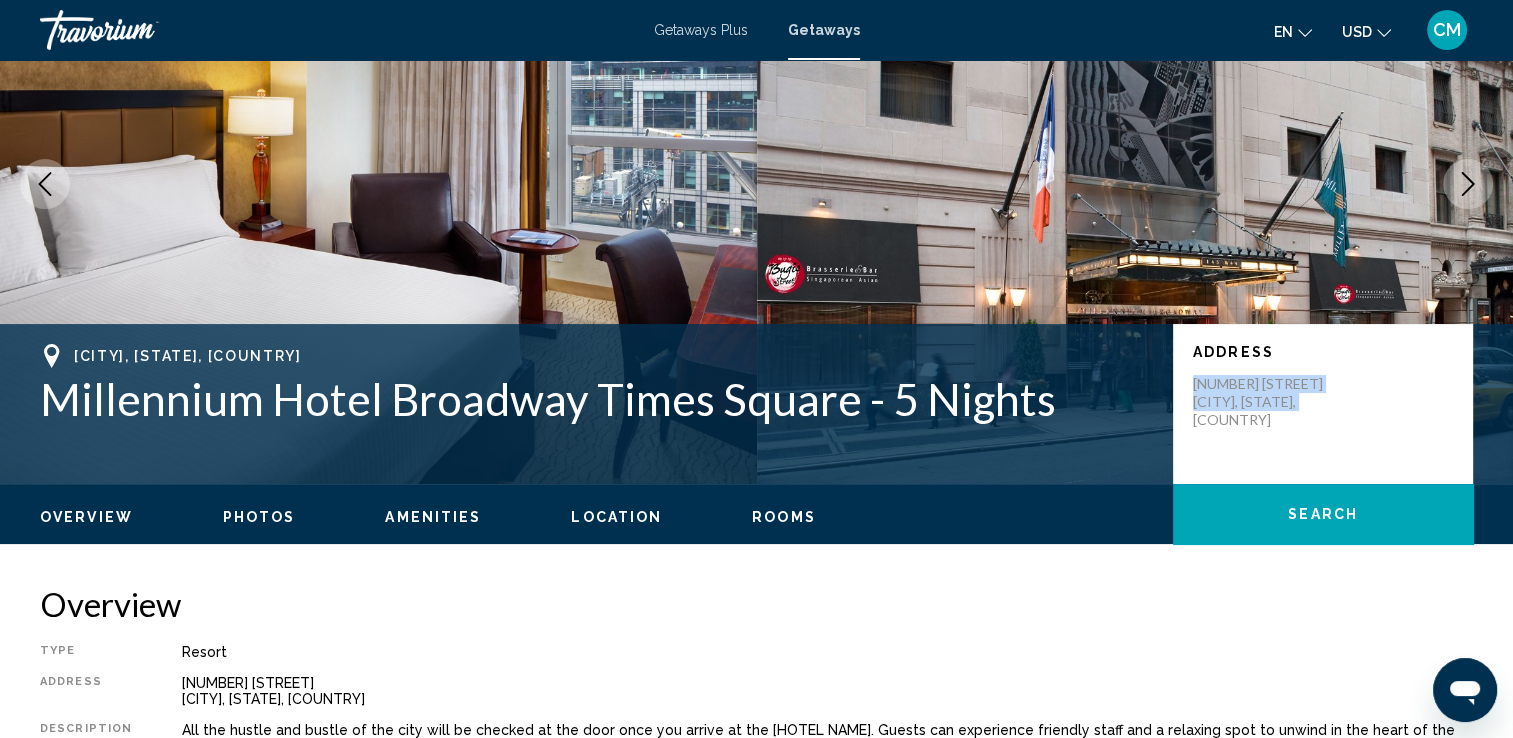 drag, startPoint x: 1320, startPoint y: 397, endPoint x: 1189, endPoint y: 372, distance: 133.36417 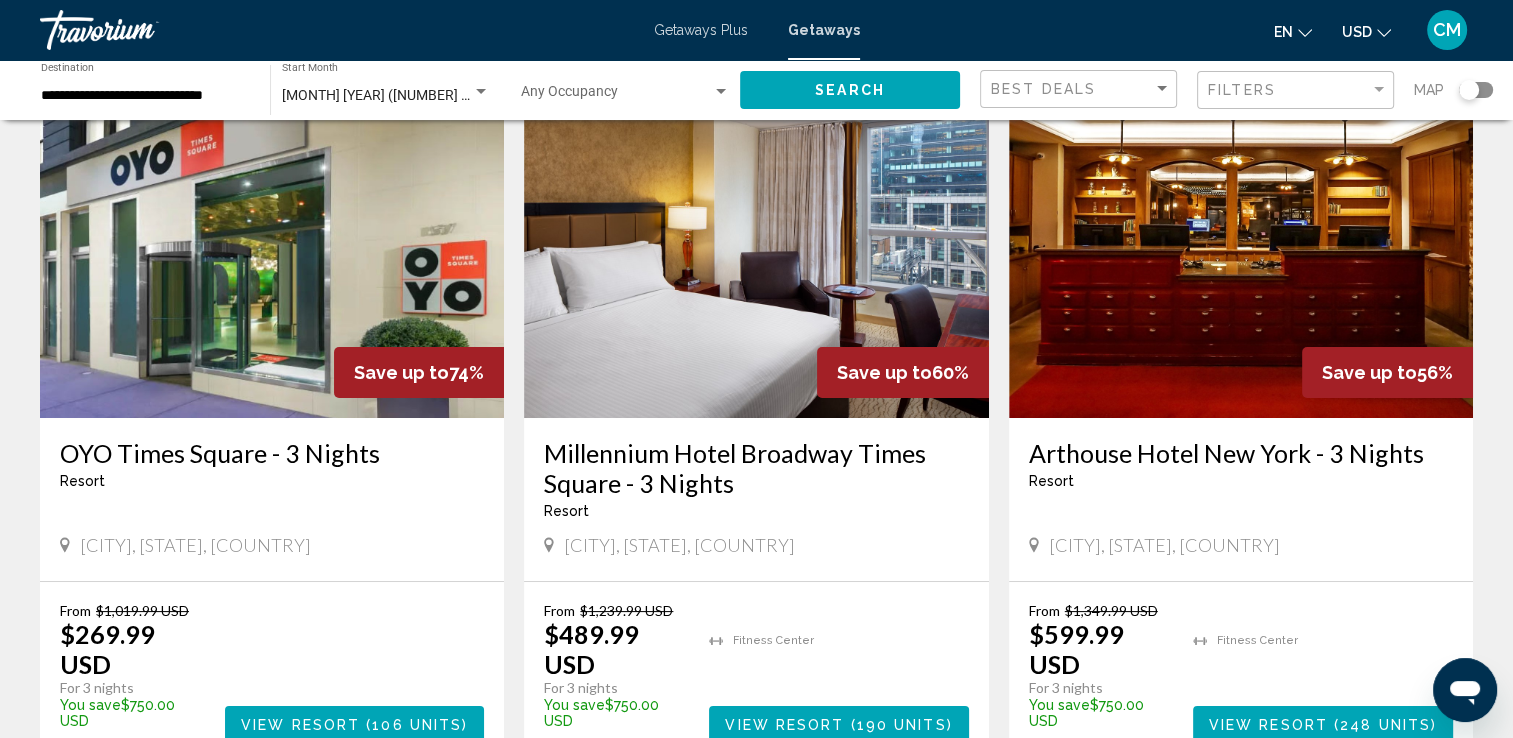 scroll, scrollTop: 112, scrollLeft: 0, axis: vertical 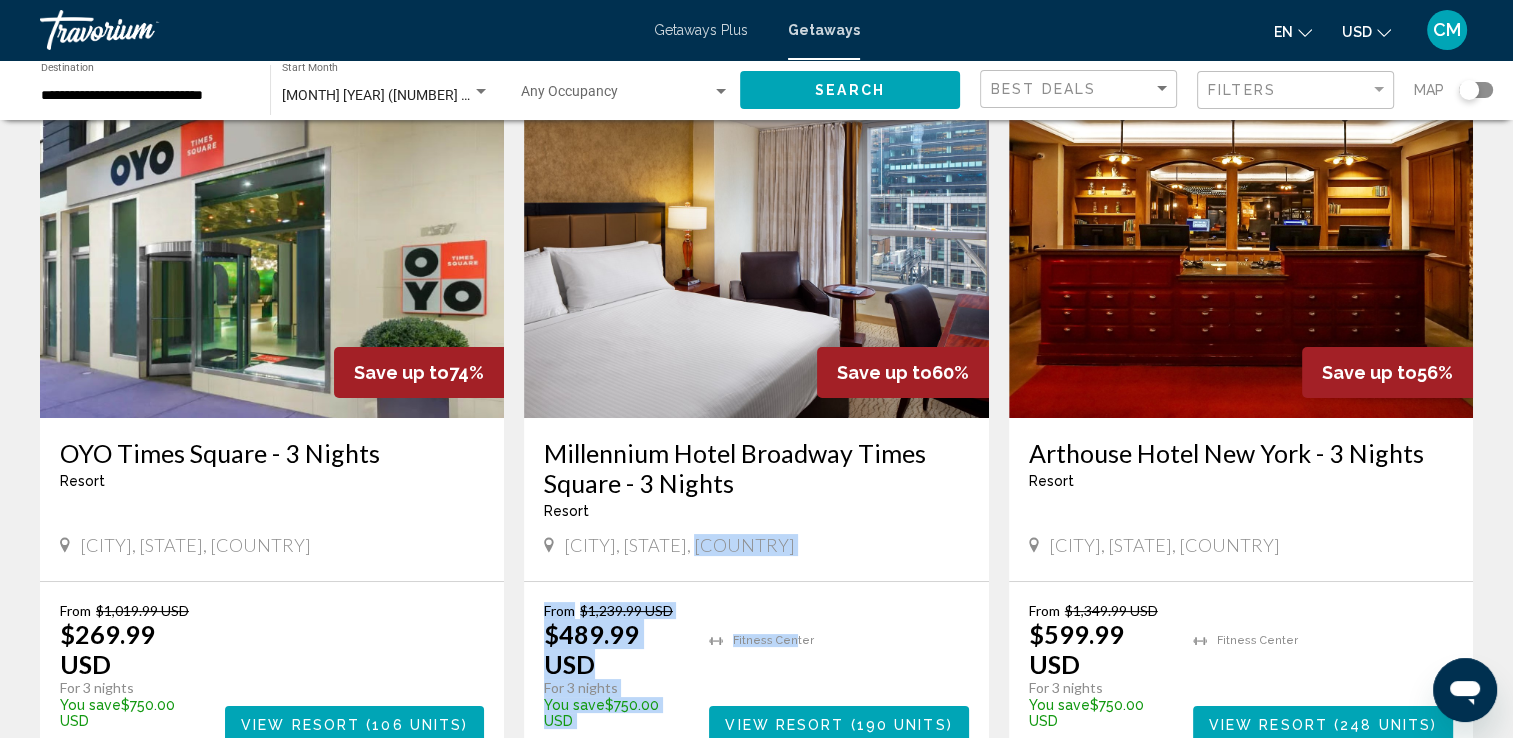 drag, startPoint x: 794, startPoint y: 616, endPoint x: 828, endPoint y: 550, distance: 74.24284 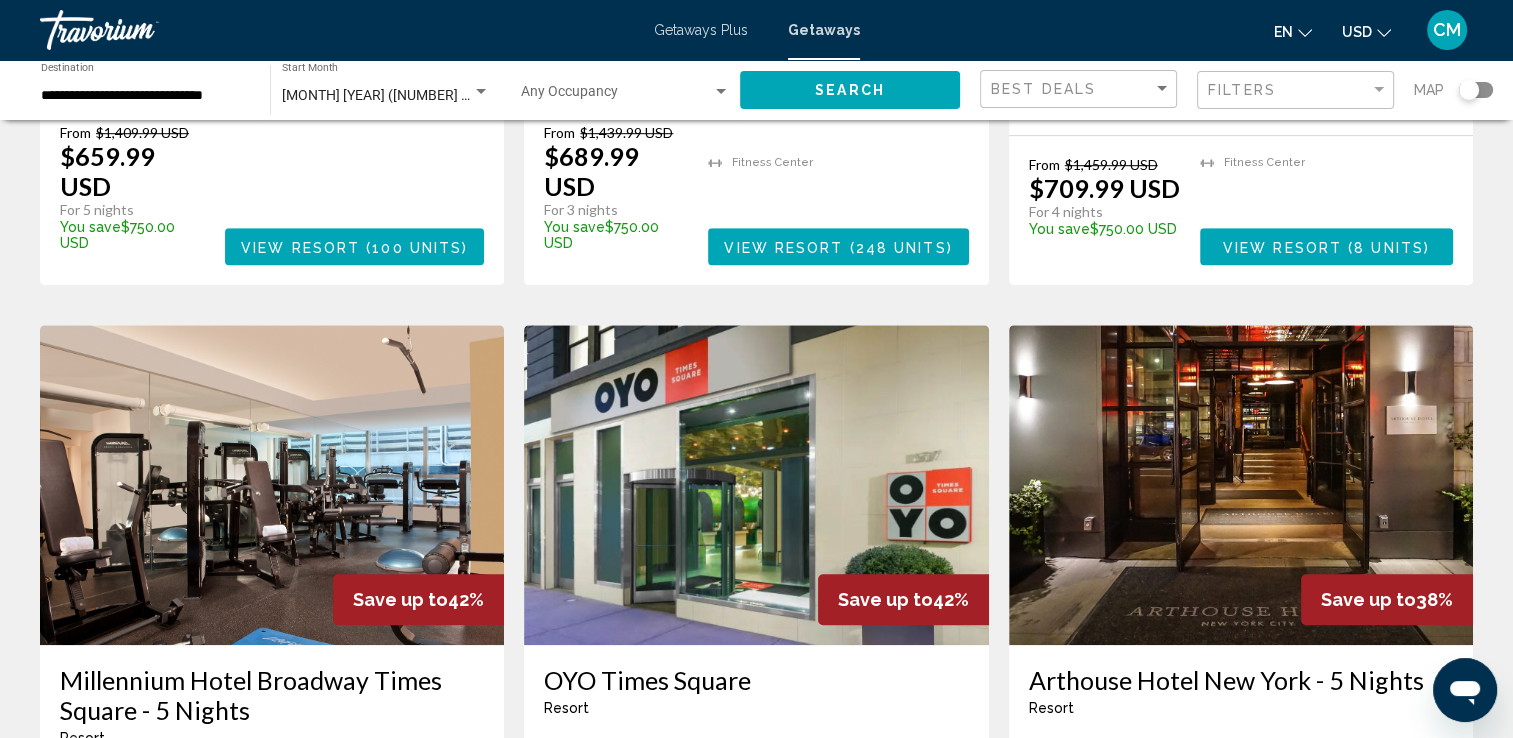click on "[HOTEL NAME]  Resort  -  This is an adults only resort
[CITY], [STATE], [COUNTRY]" at bounding box center [756, 734] 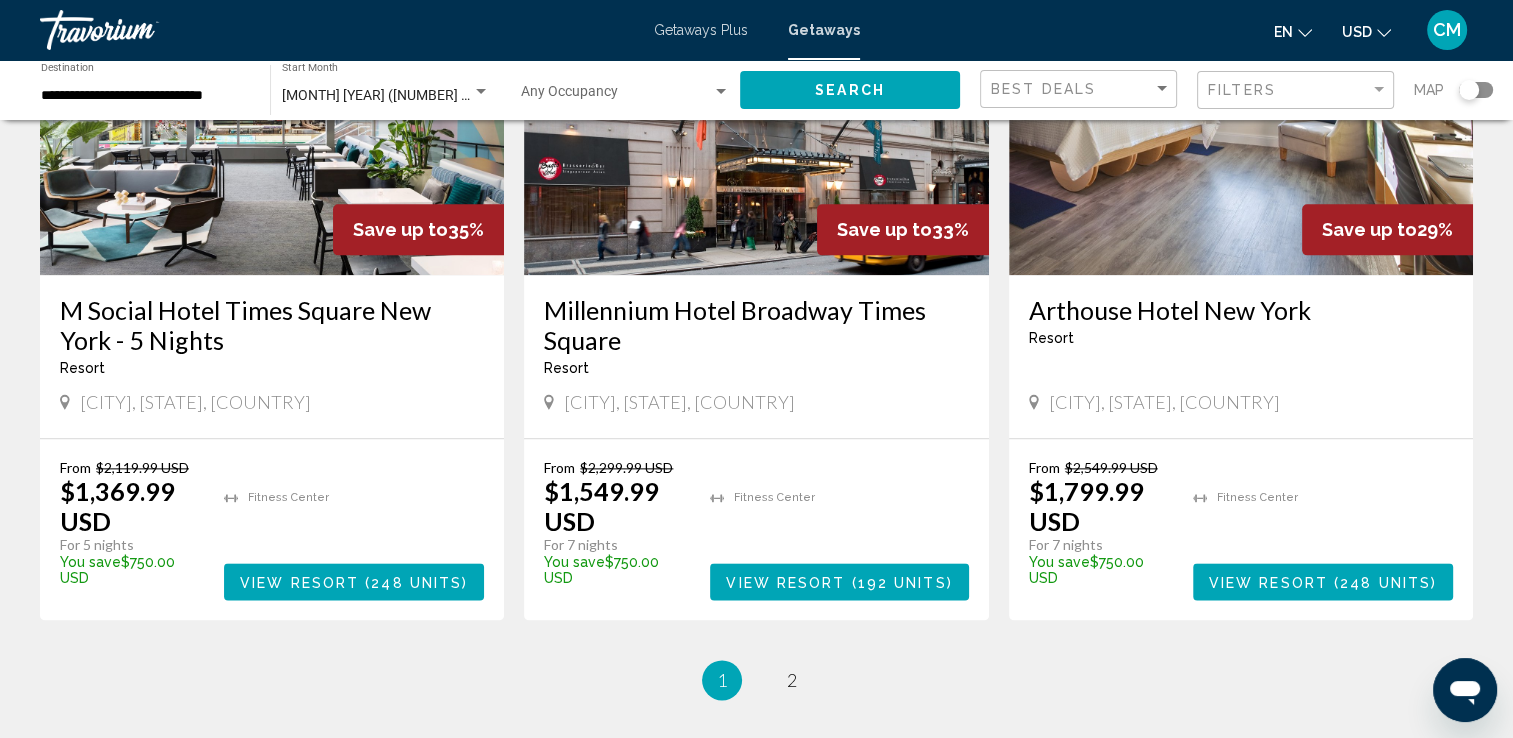 scroll, scrollTop: 2372, scrollLeft: 0, axis: vertical 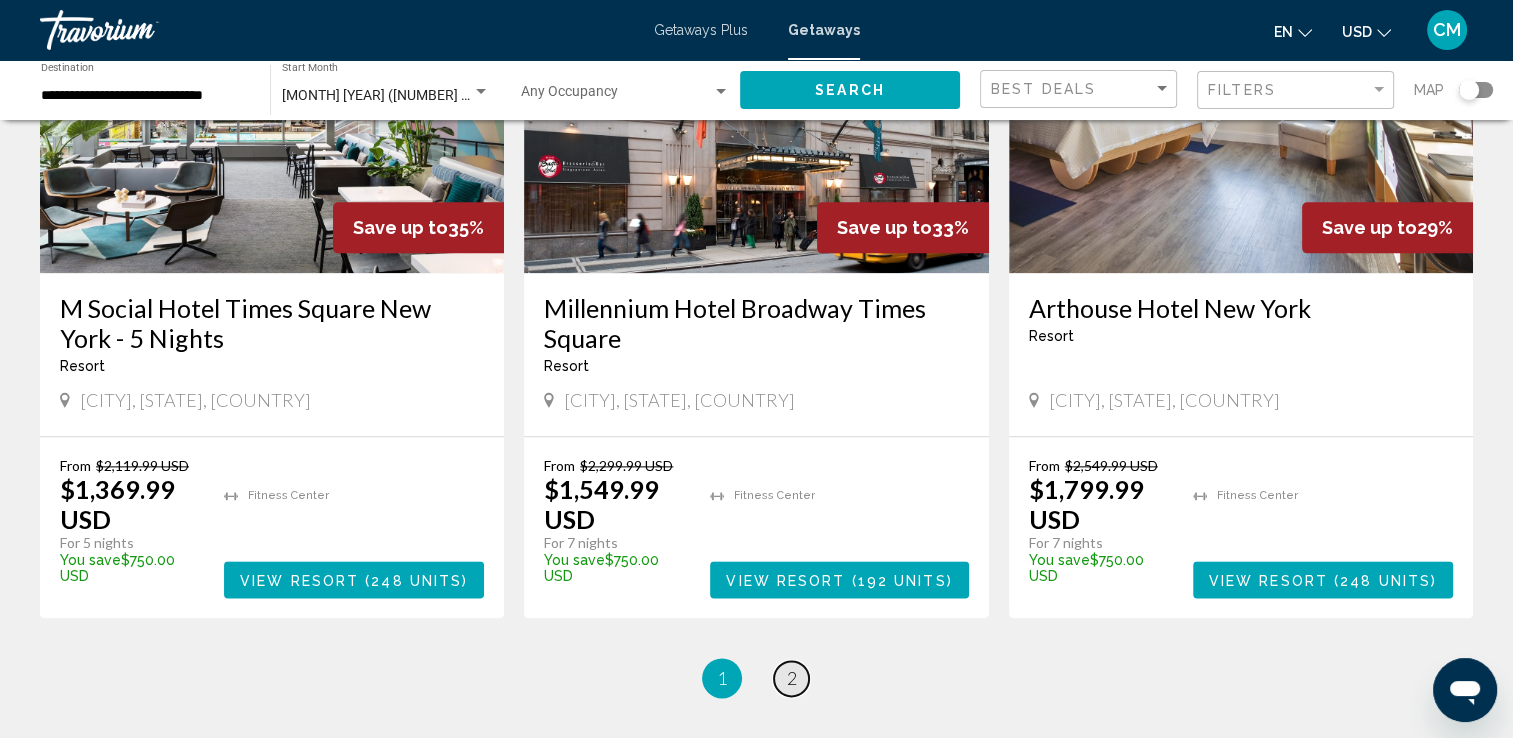 click on "2" at bounding box center [792, 678] 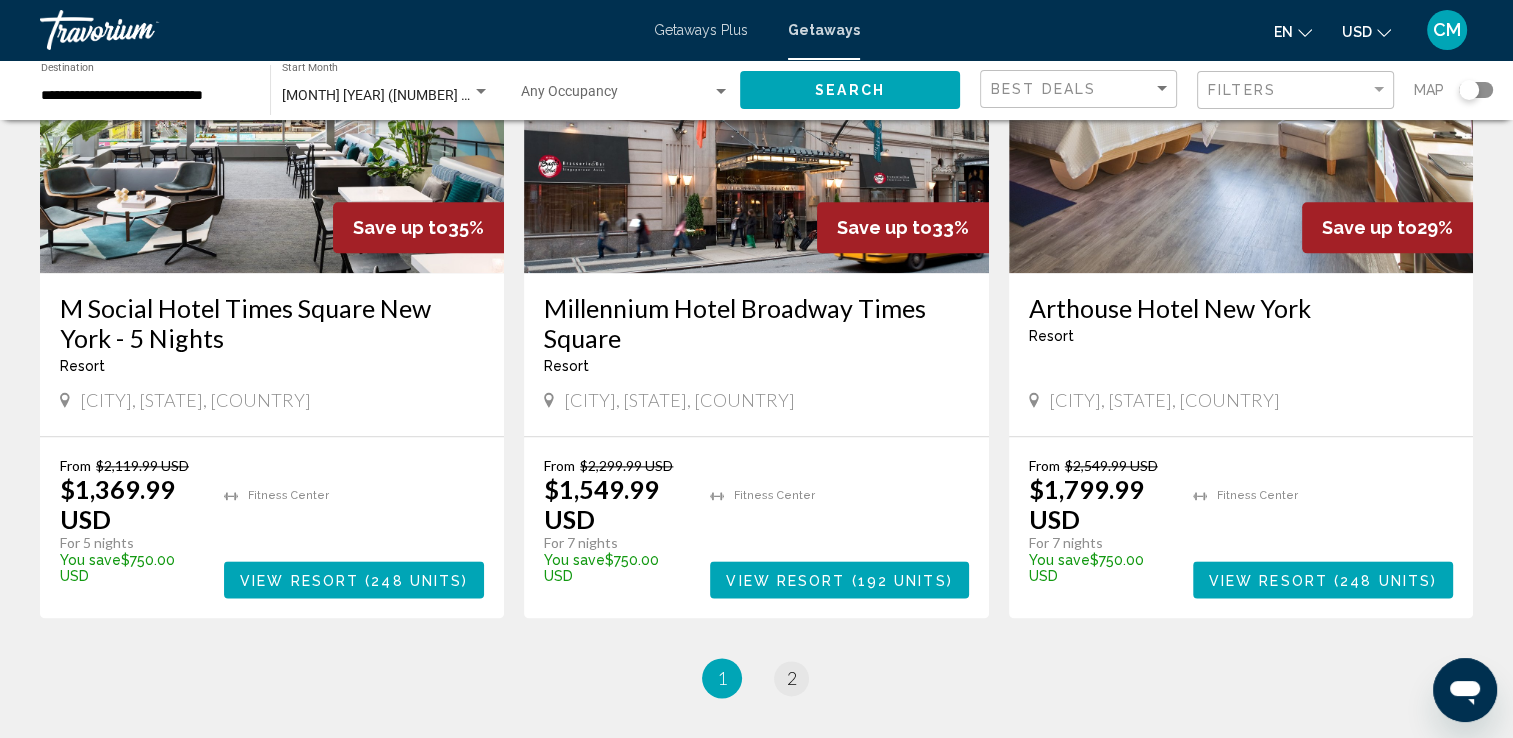 scroll, scrollTop: 0, scrollLeft: 0, axis: both 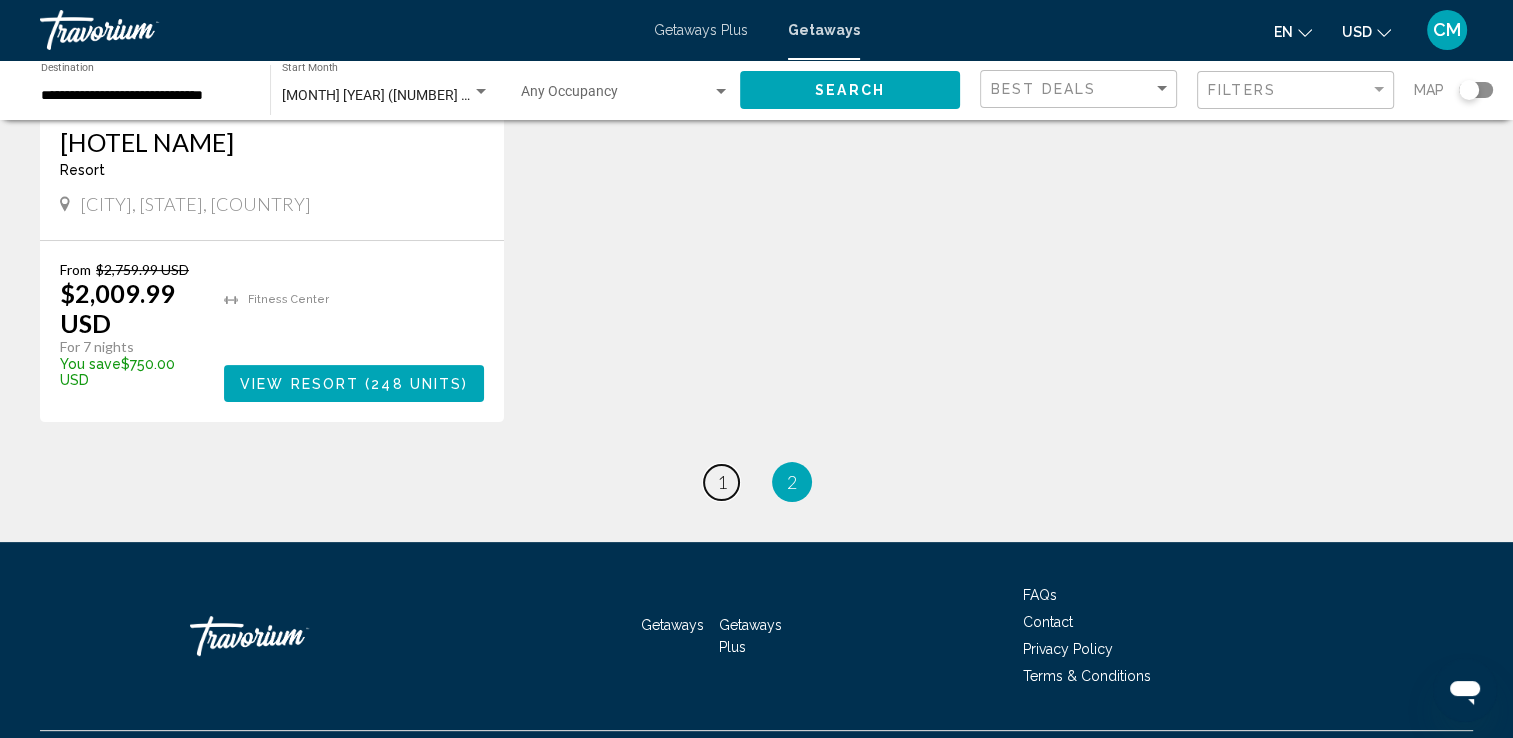 click on "page  1" at bounding box center (721, 482) 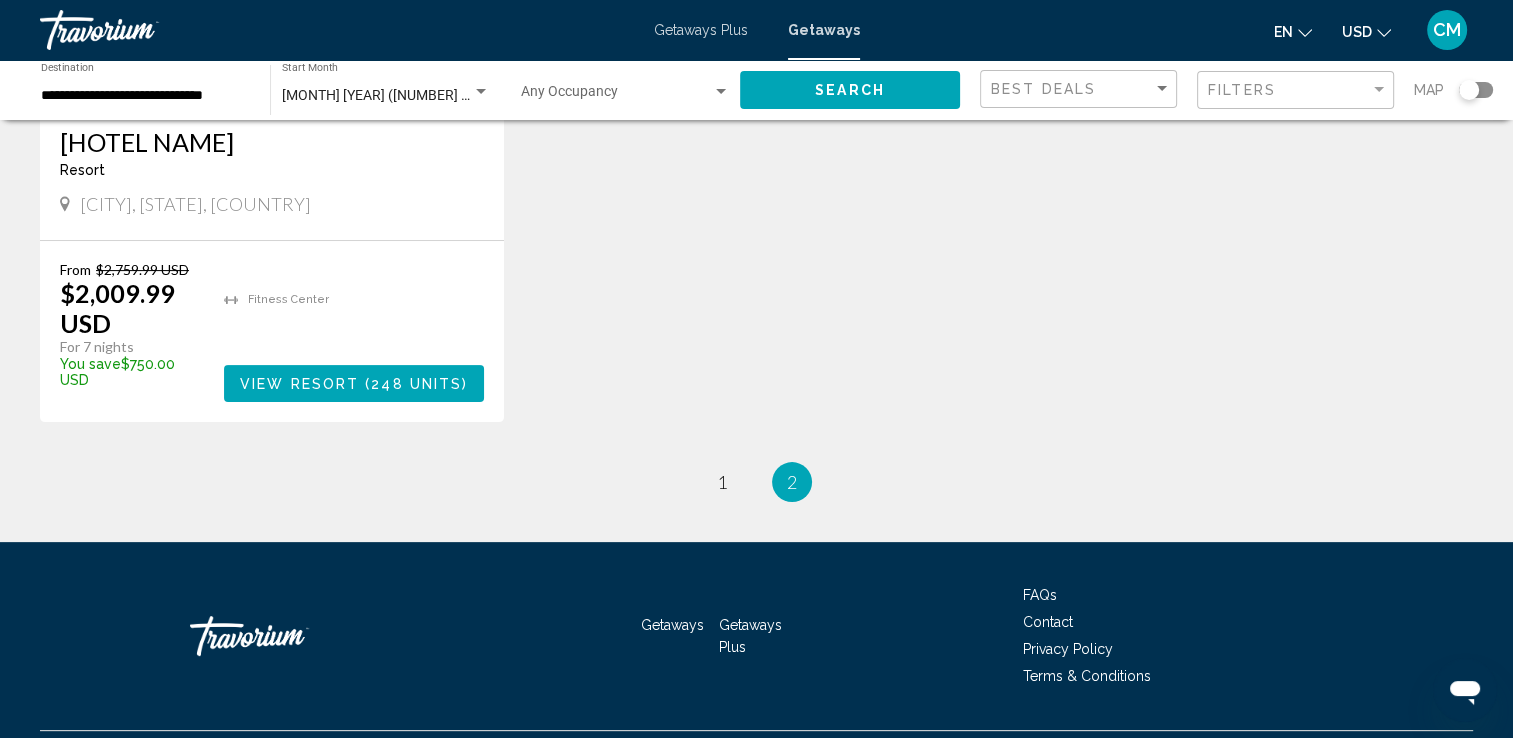 scroll, scrollTop: 0, scrollLeft: 0, axis: both 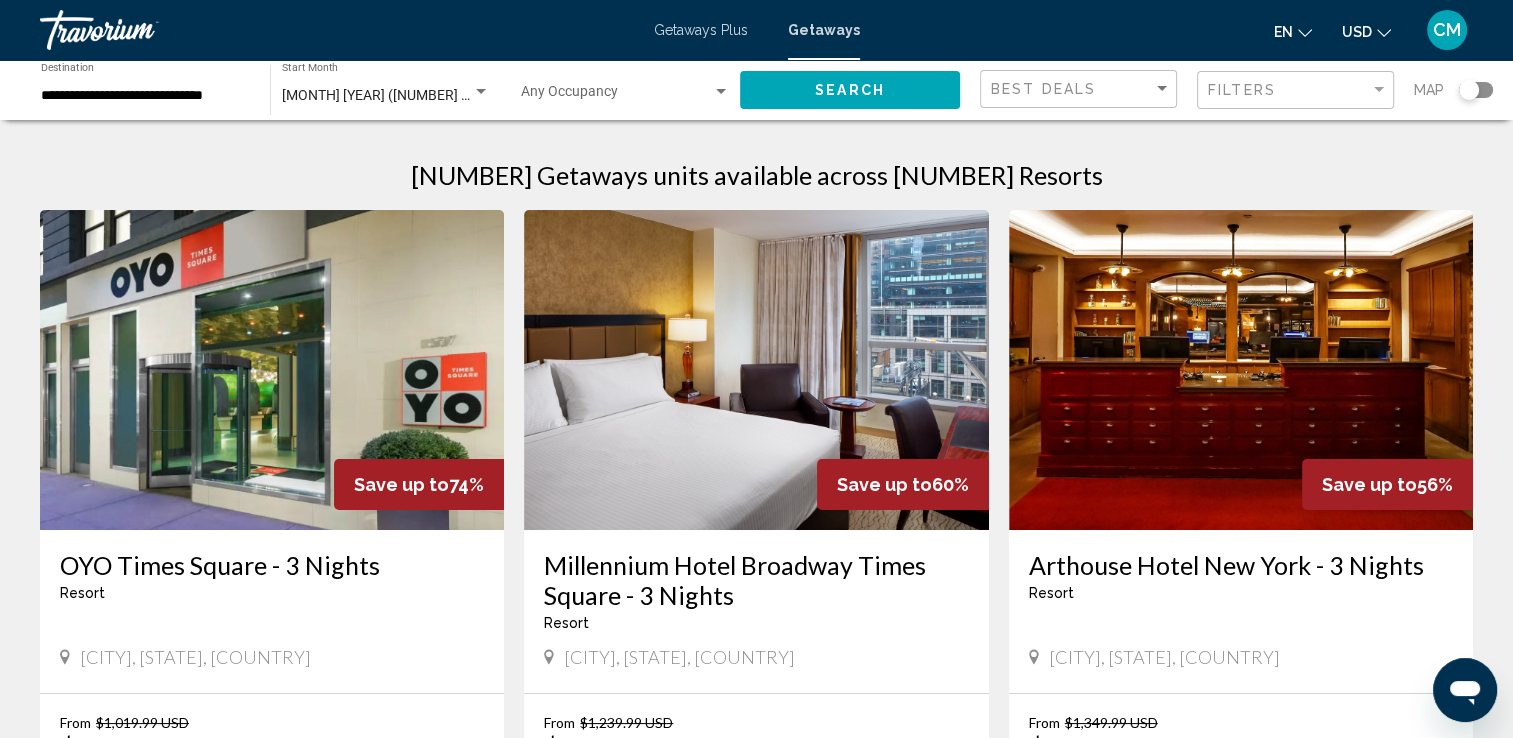 click on "Save up to  74%" at bounding box center [419, 484] 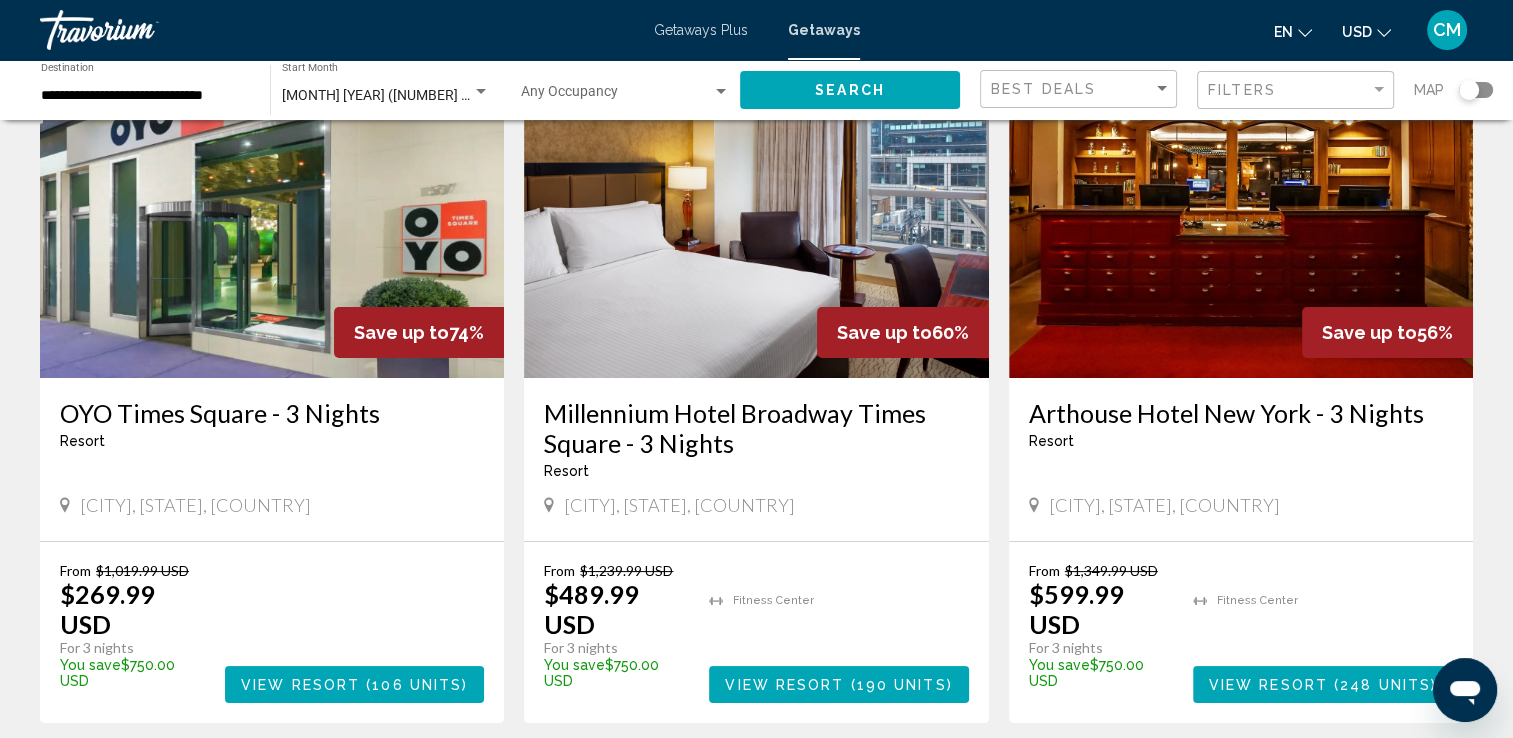 scroll, scrollTop: 162, scrollLeft: 0, axis: vertical 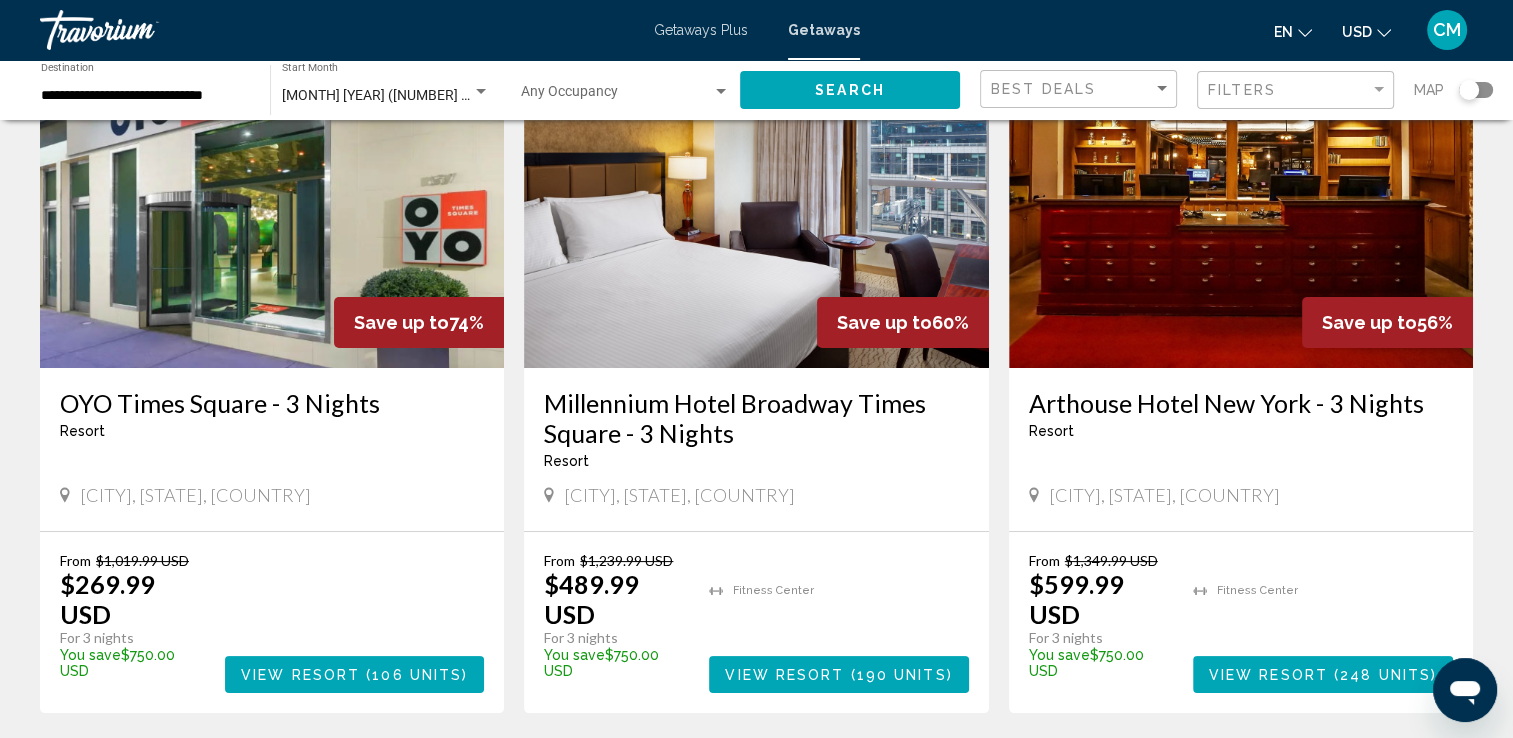 click on "View Resort" at bounding box center [784, 675] 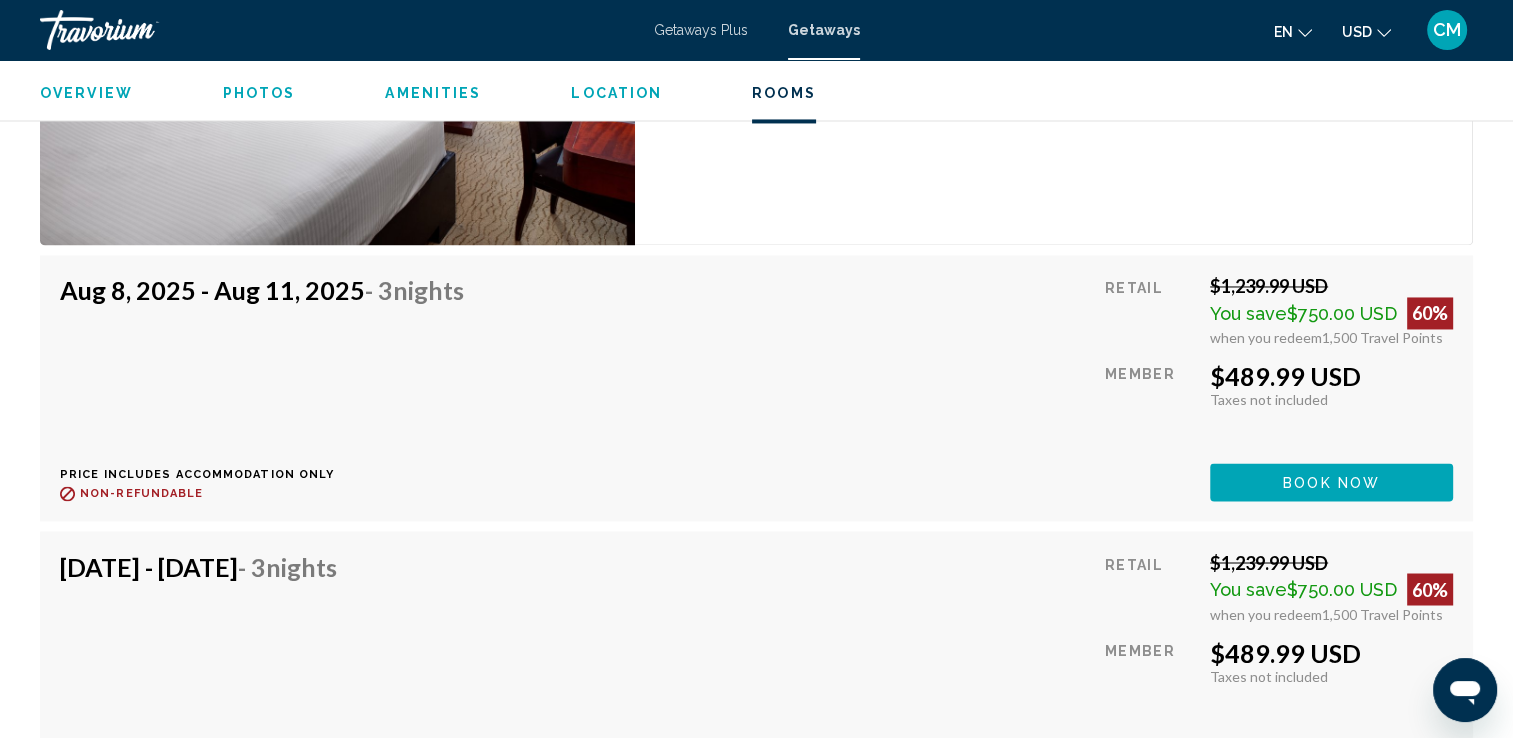 scroll, scrollTop: 3247, scrollLeft: 0, axis: vertical 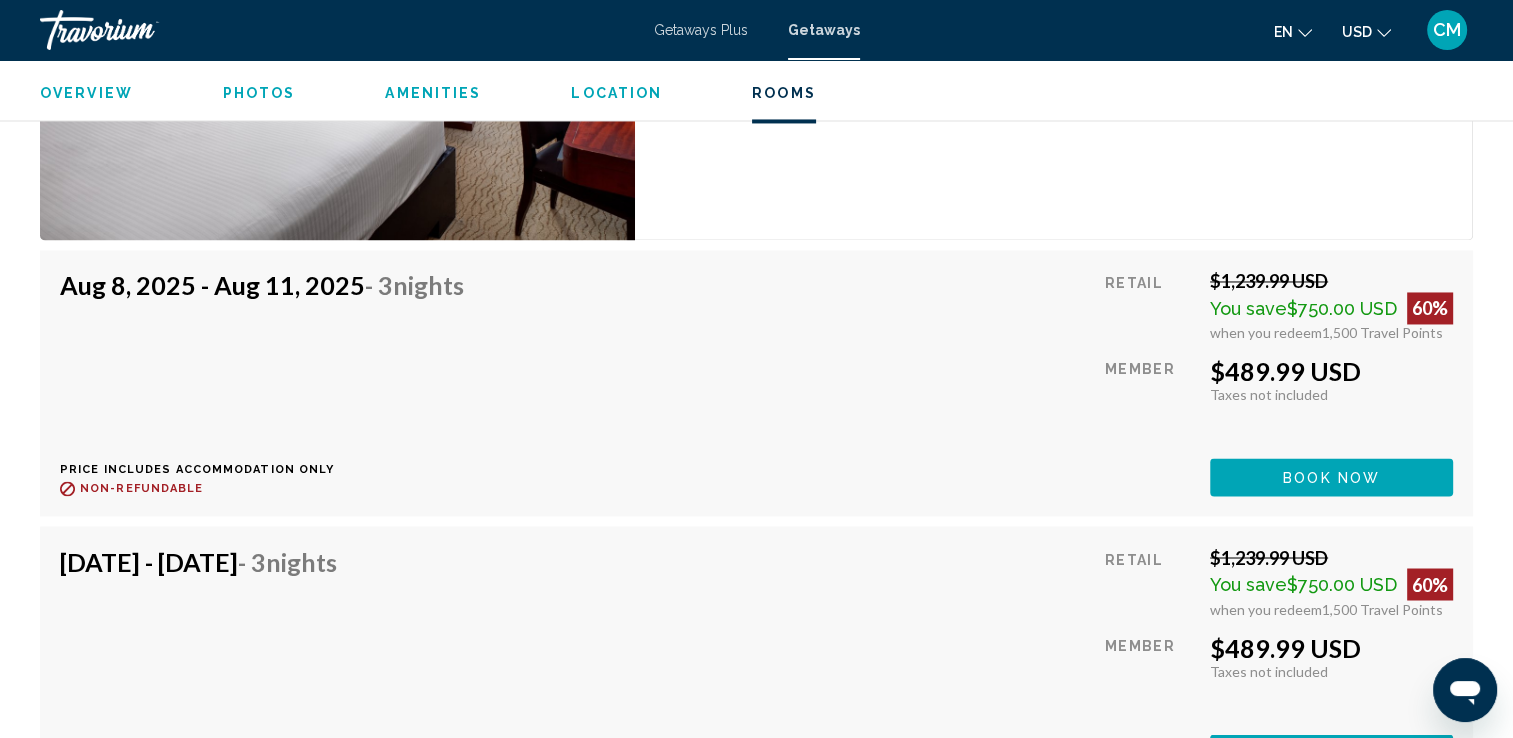 type 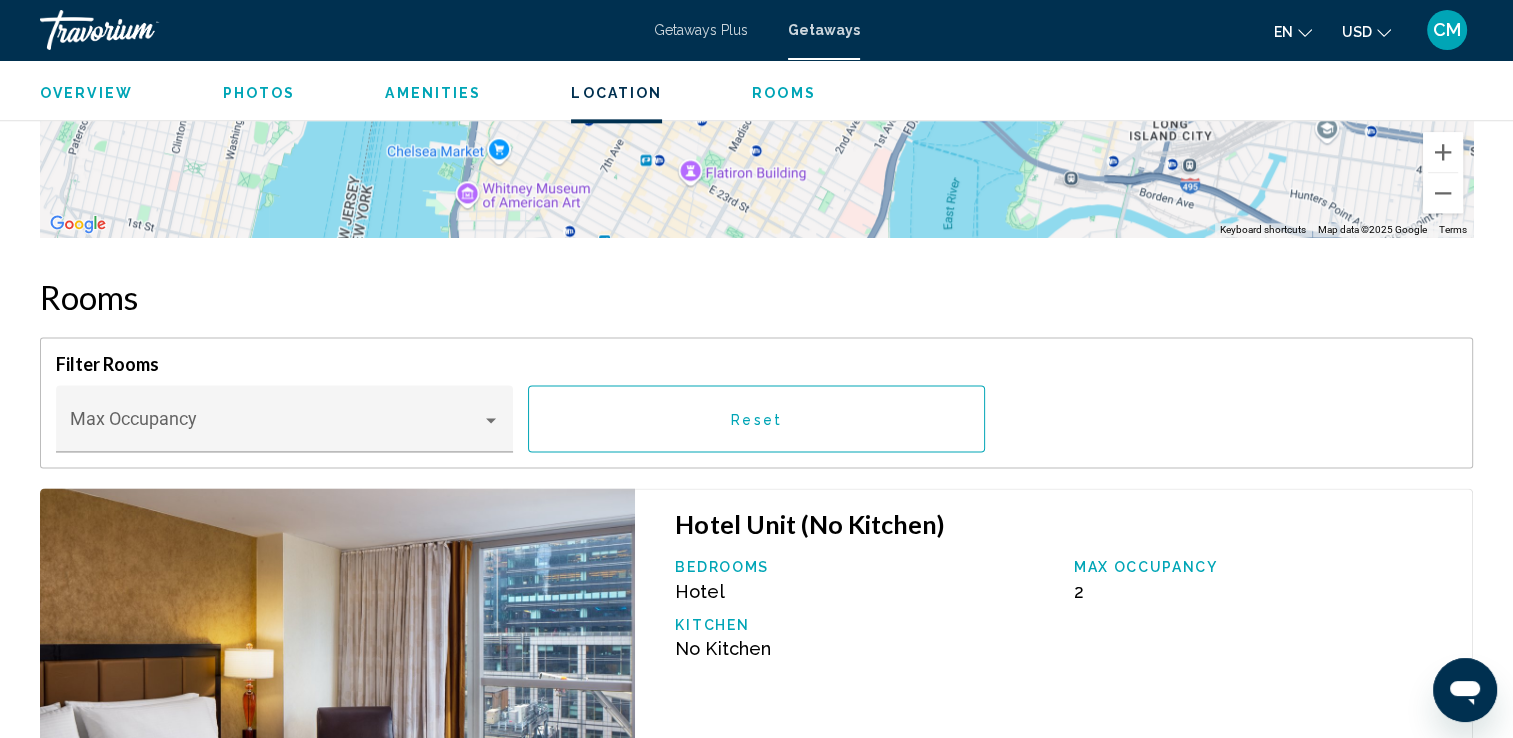 scroll, scrollTop: 2527, scrollLeft: 0, axis: vertical 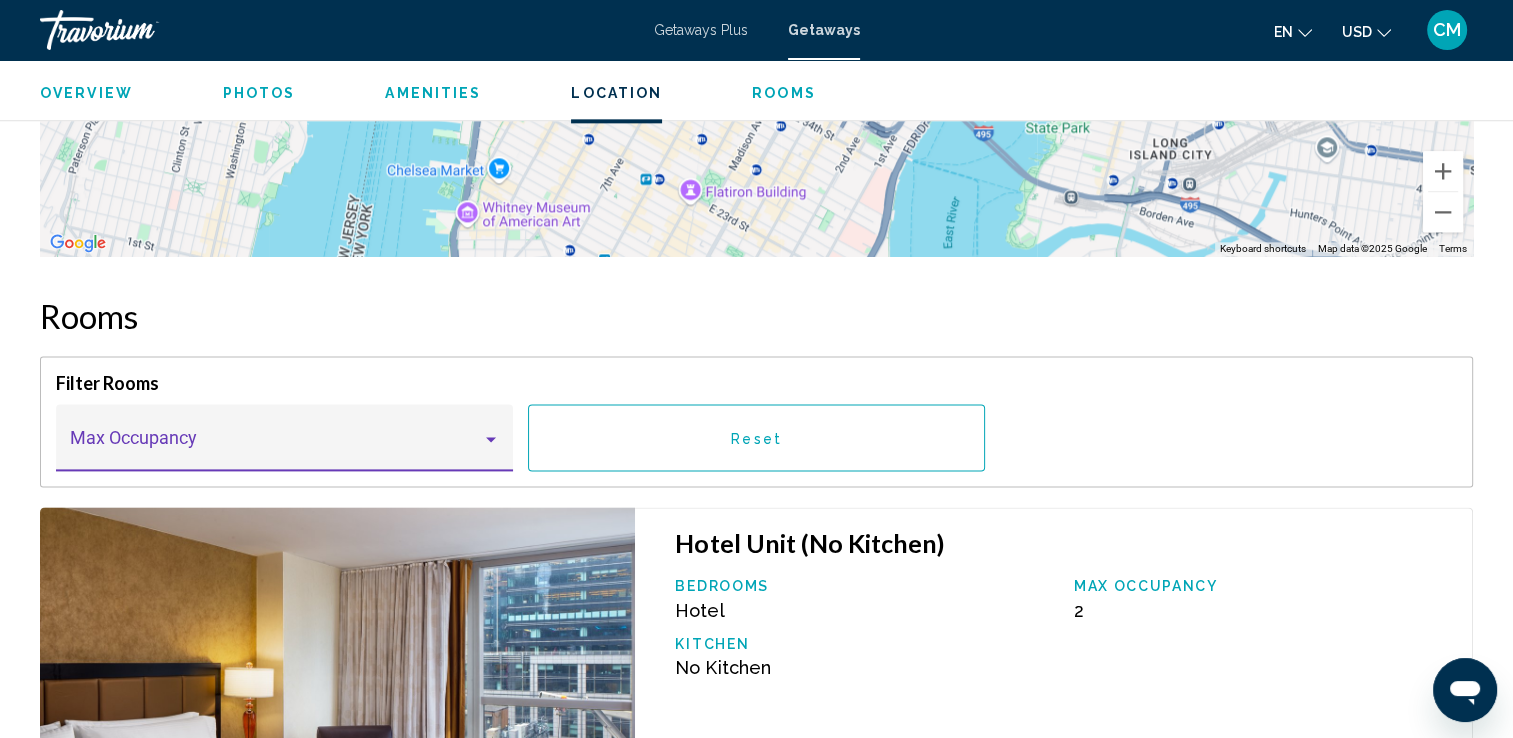 click at bounding box center [276, 447] 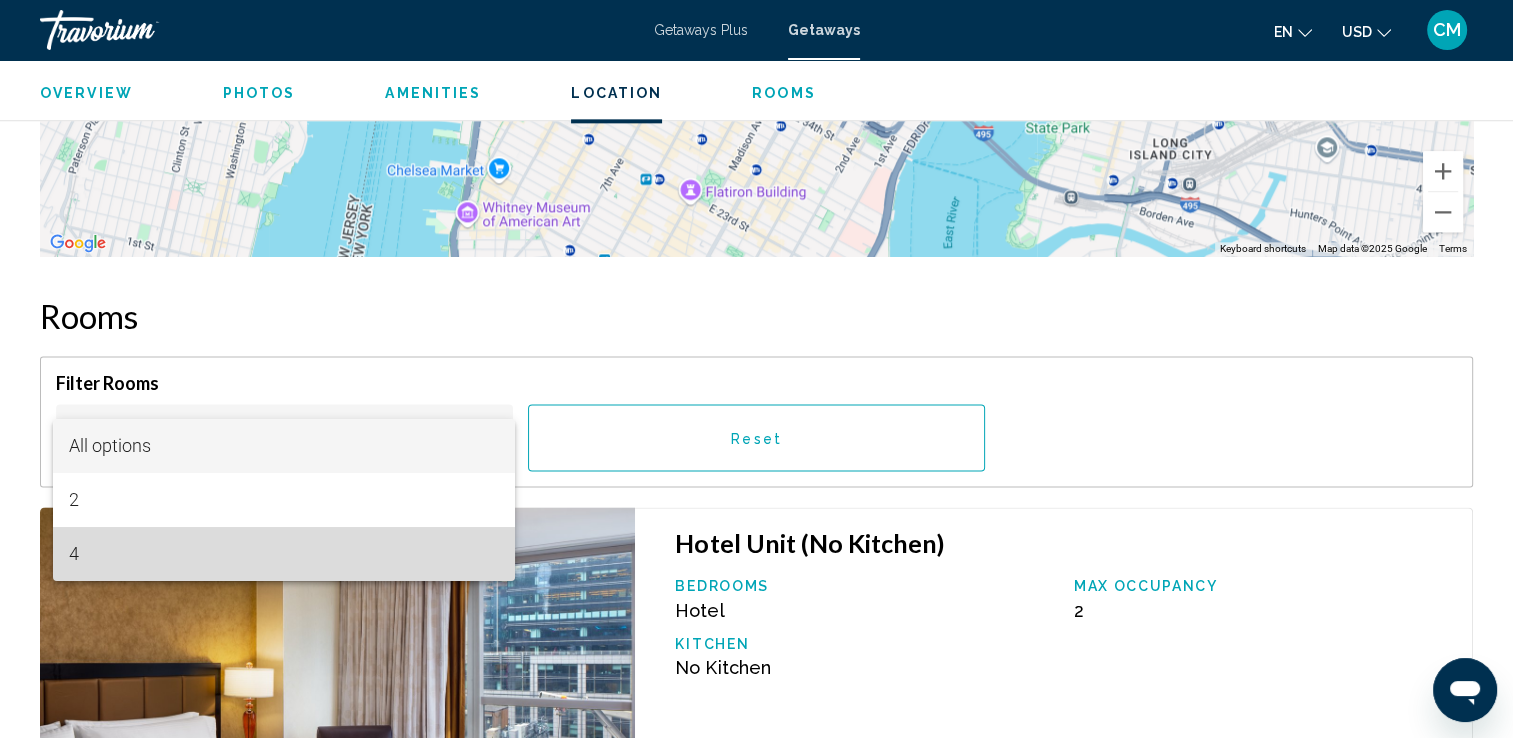 click on "4" at bounding box center (284, 554) 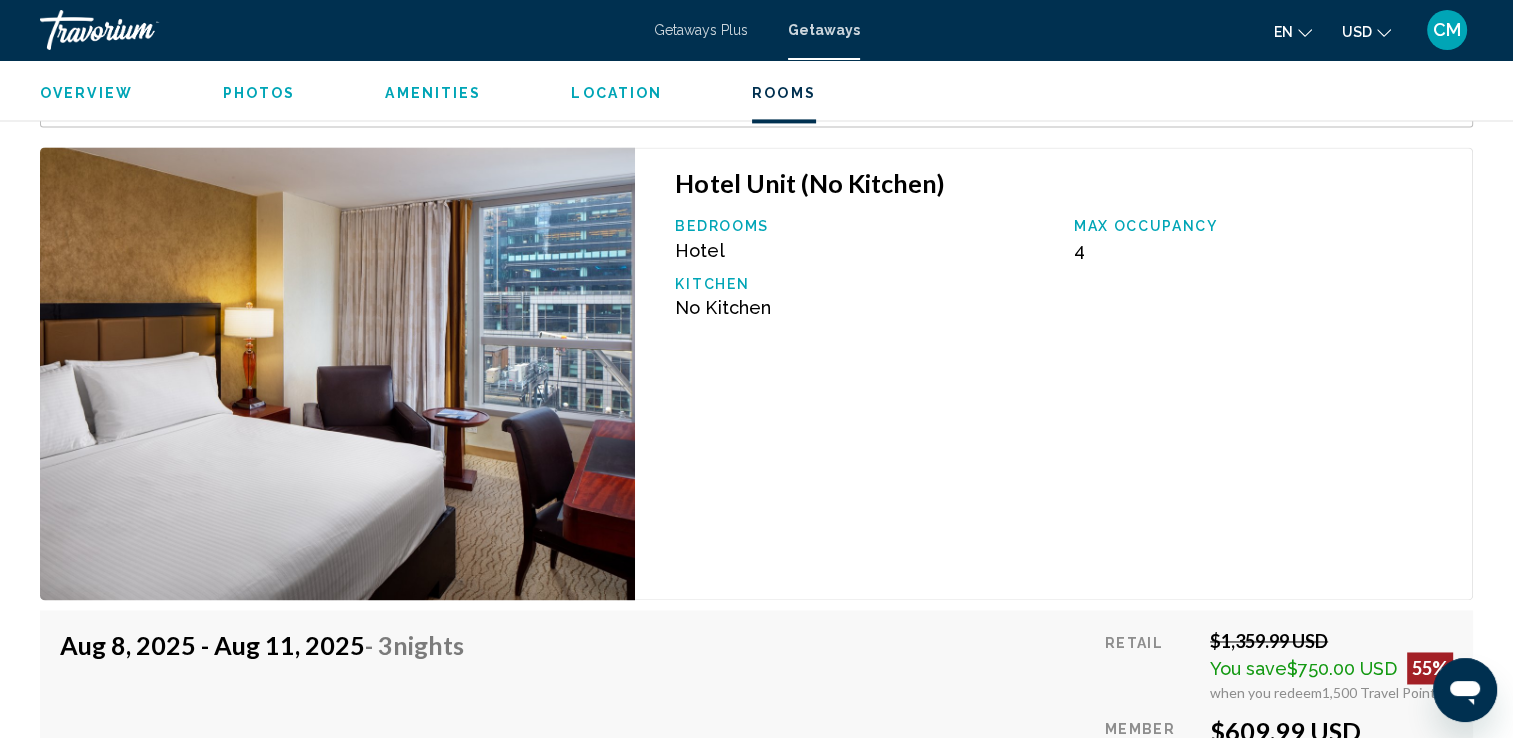 scroll, scrollTop: 2927, scrollLeft: 0, axis: vertical 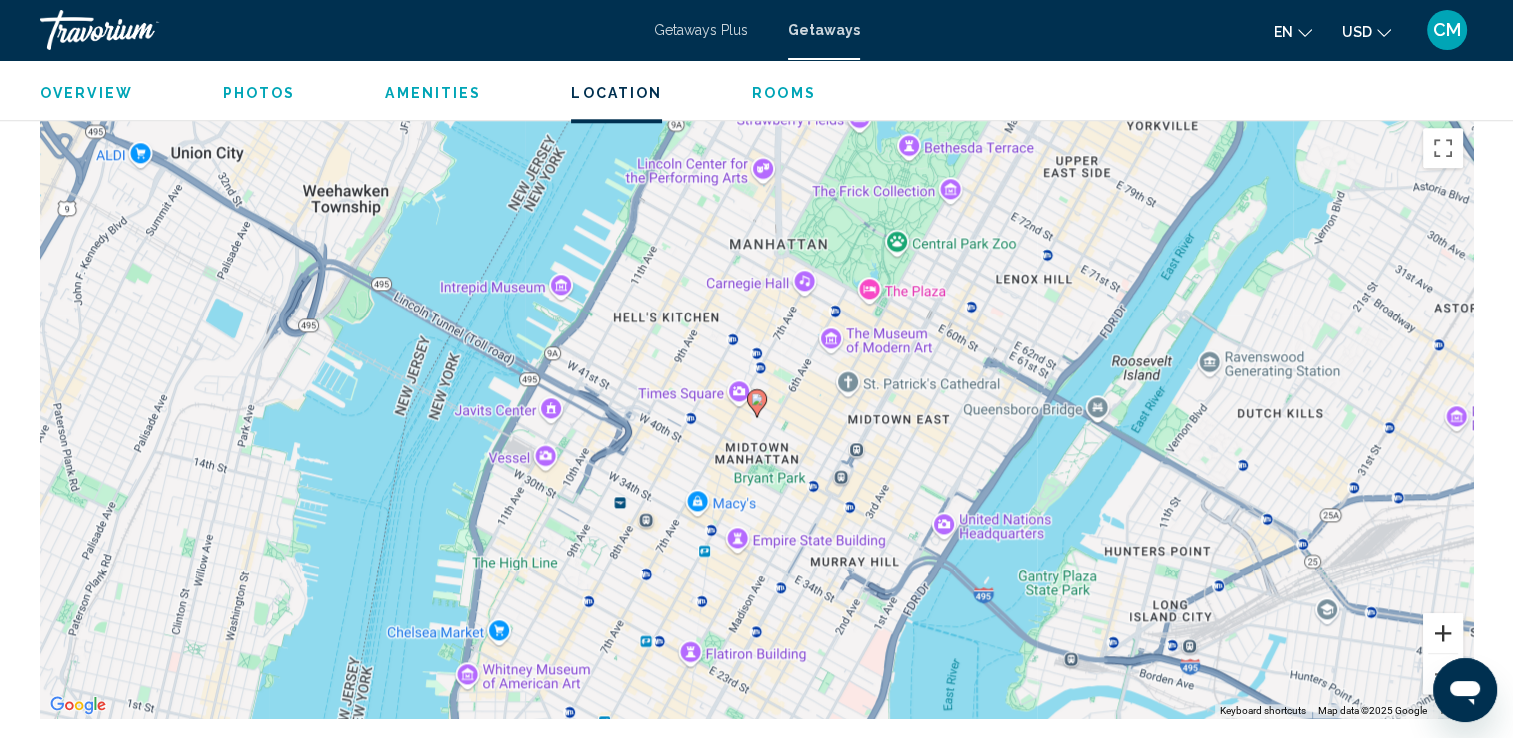 click at bounding box center (1443, 633) 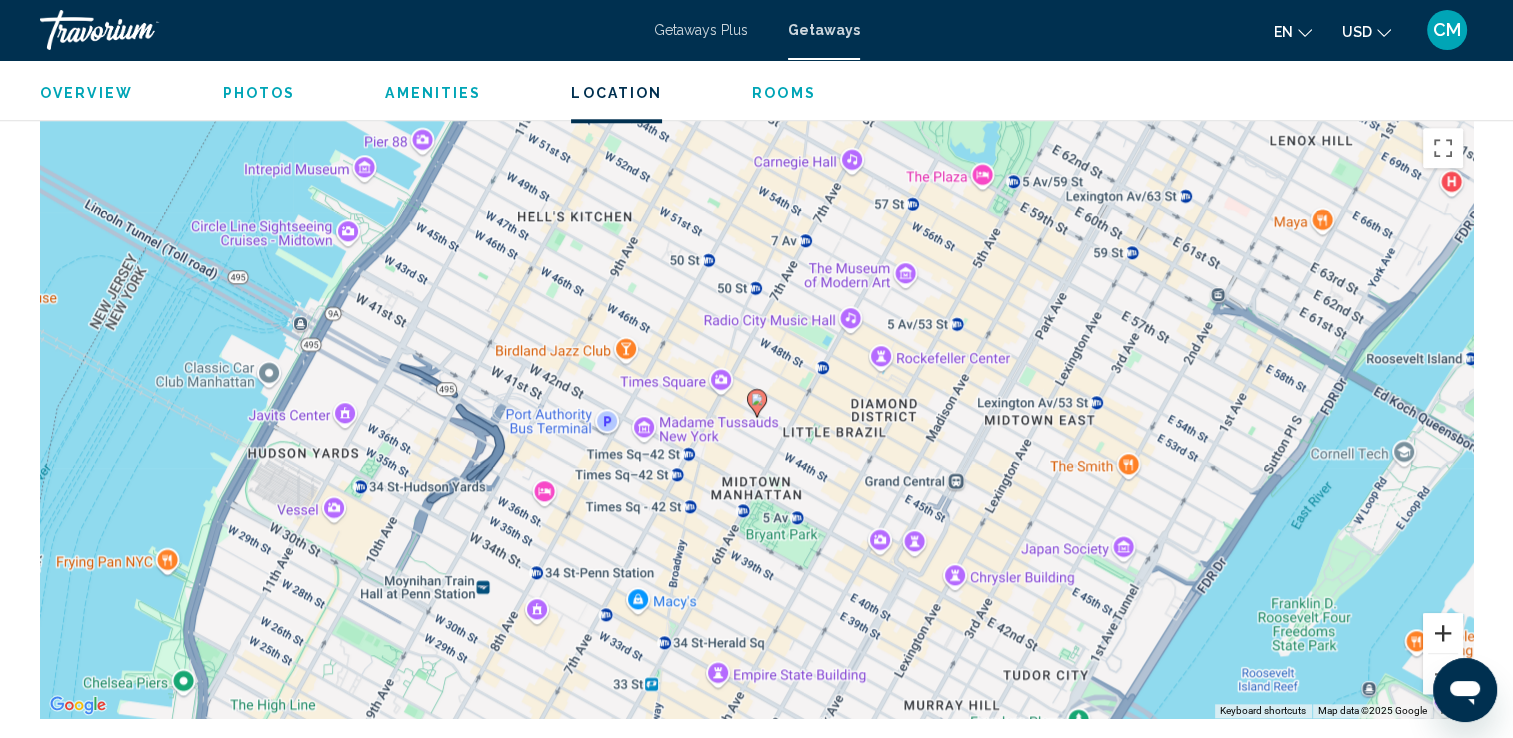 click at bounding box center (1443, 633) 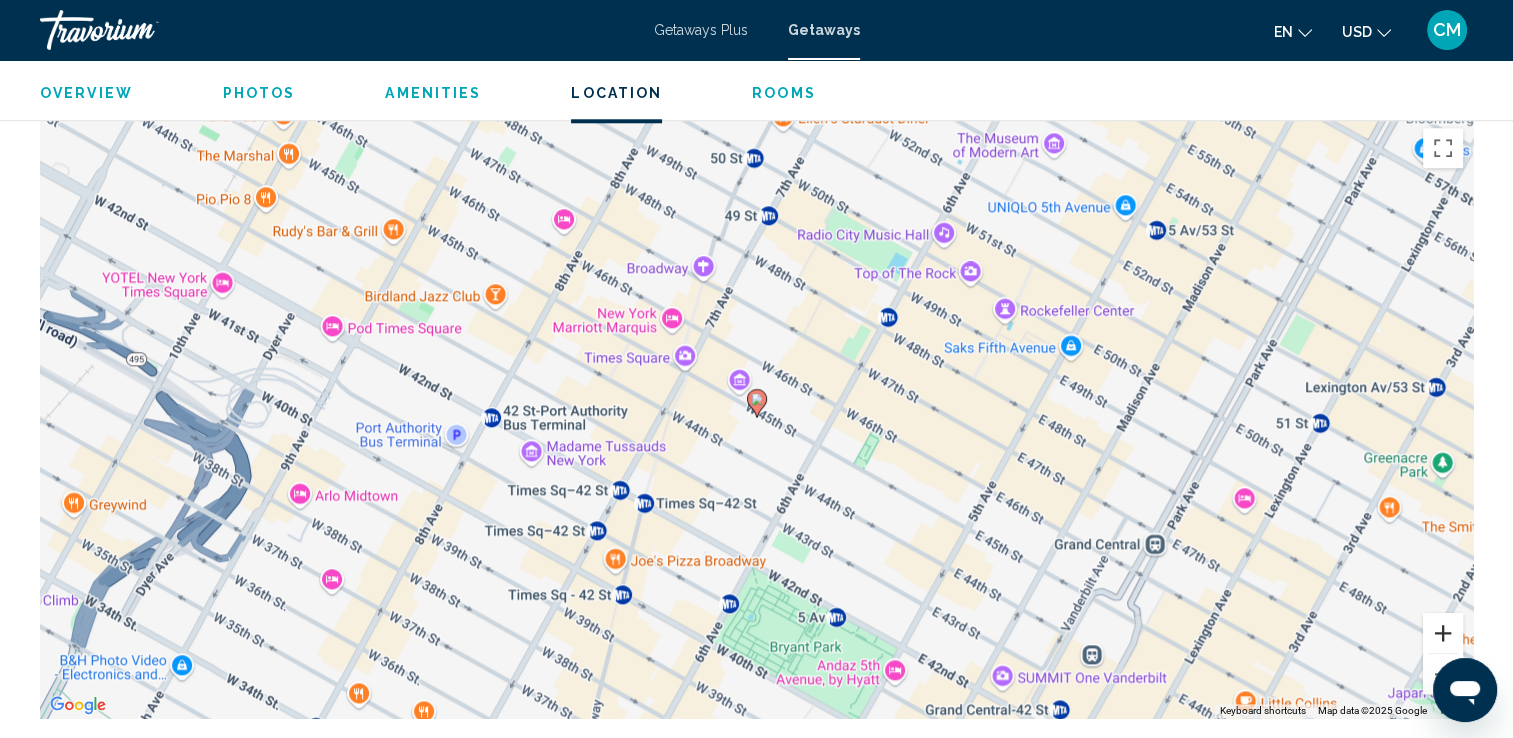 click at bounding box center [1443, 633] 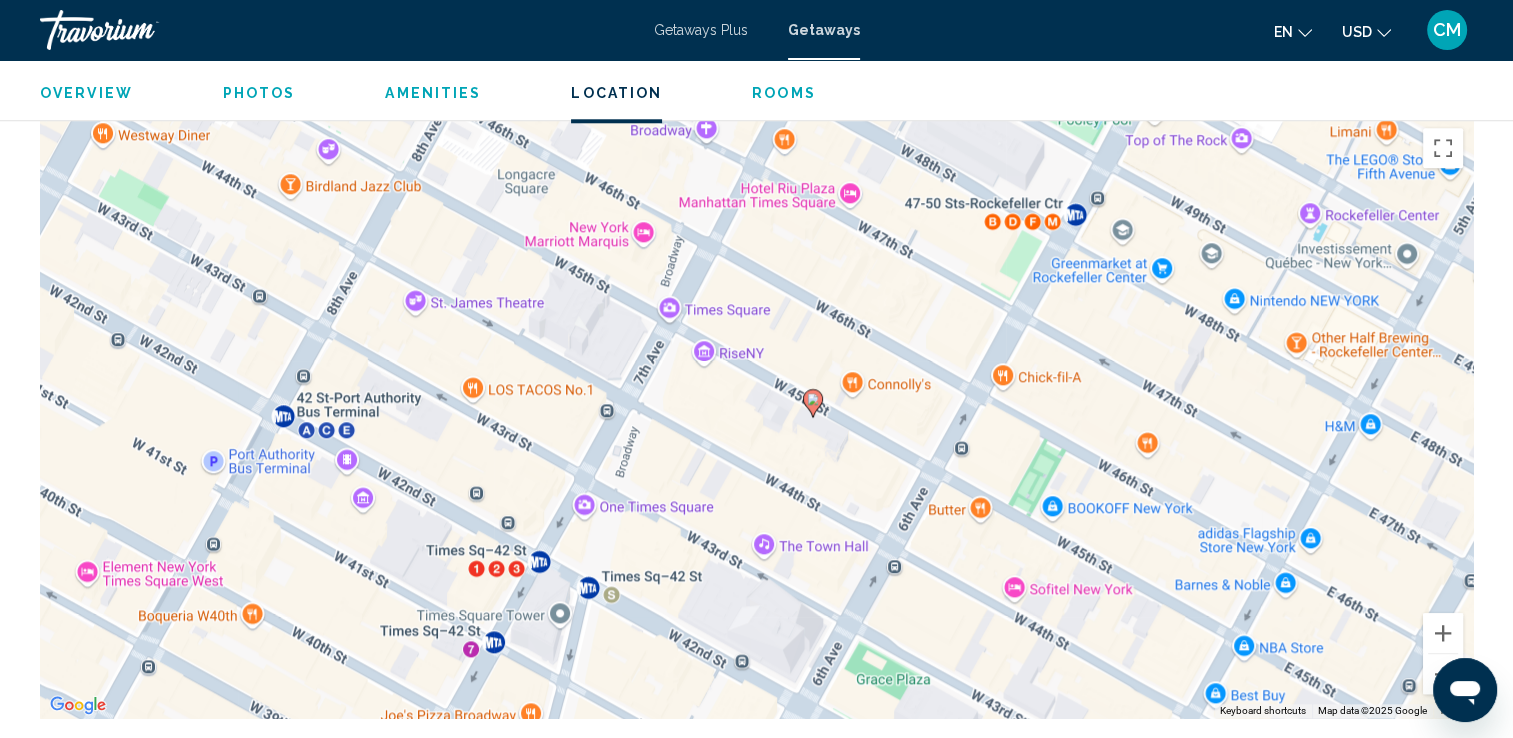 drag, startPoint x: 759, startPoint y: 446, endPoint x: 860, endPoint y: 430, distance: 102.259476 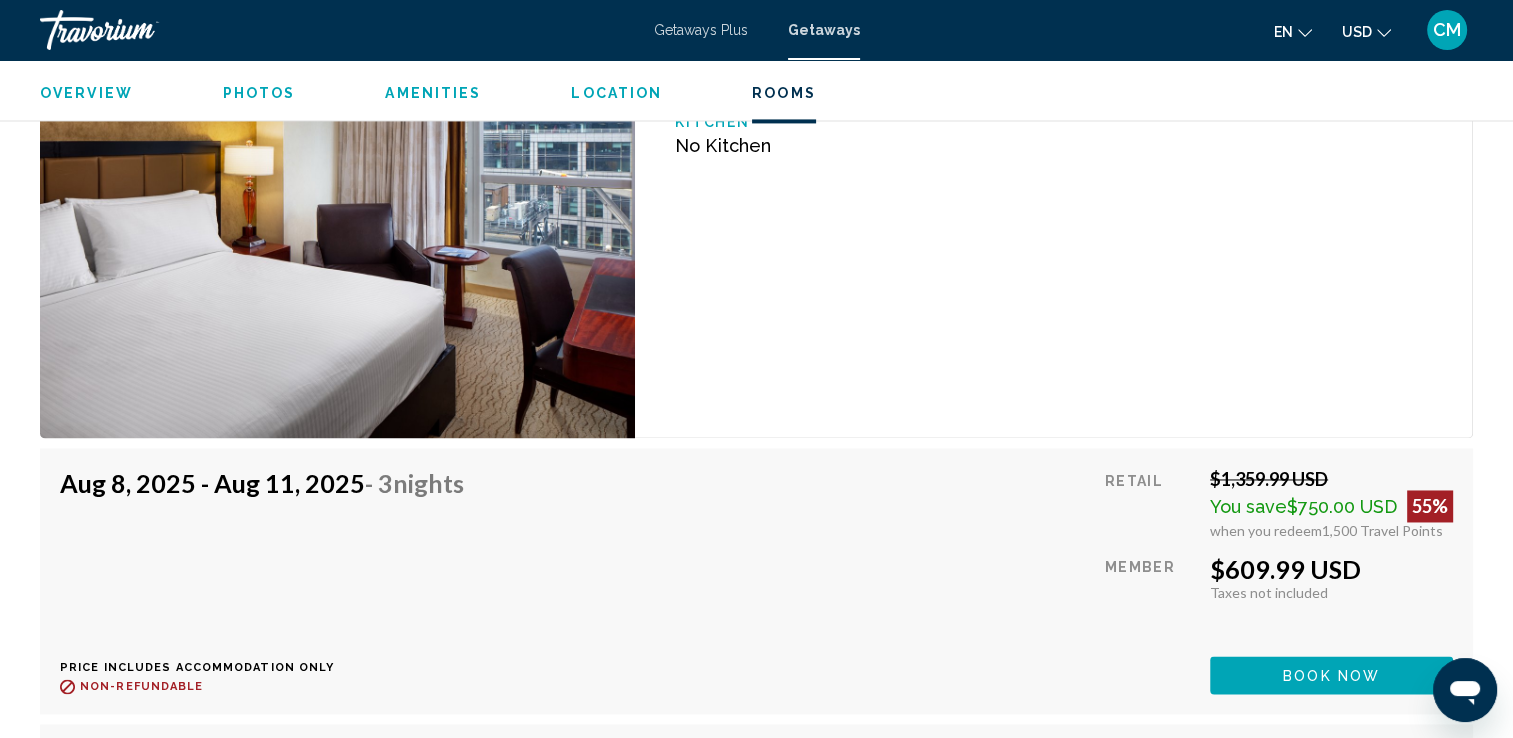 scroll, scrollTop: 3050, scrollLeft: 0, axis: vertical 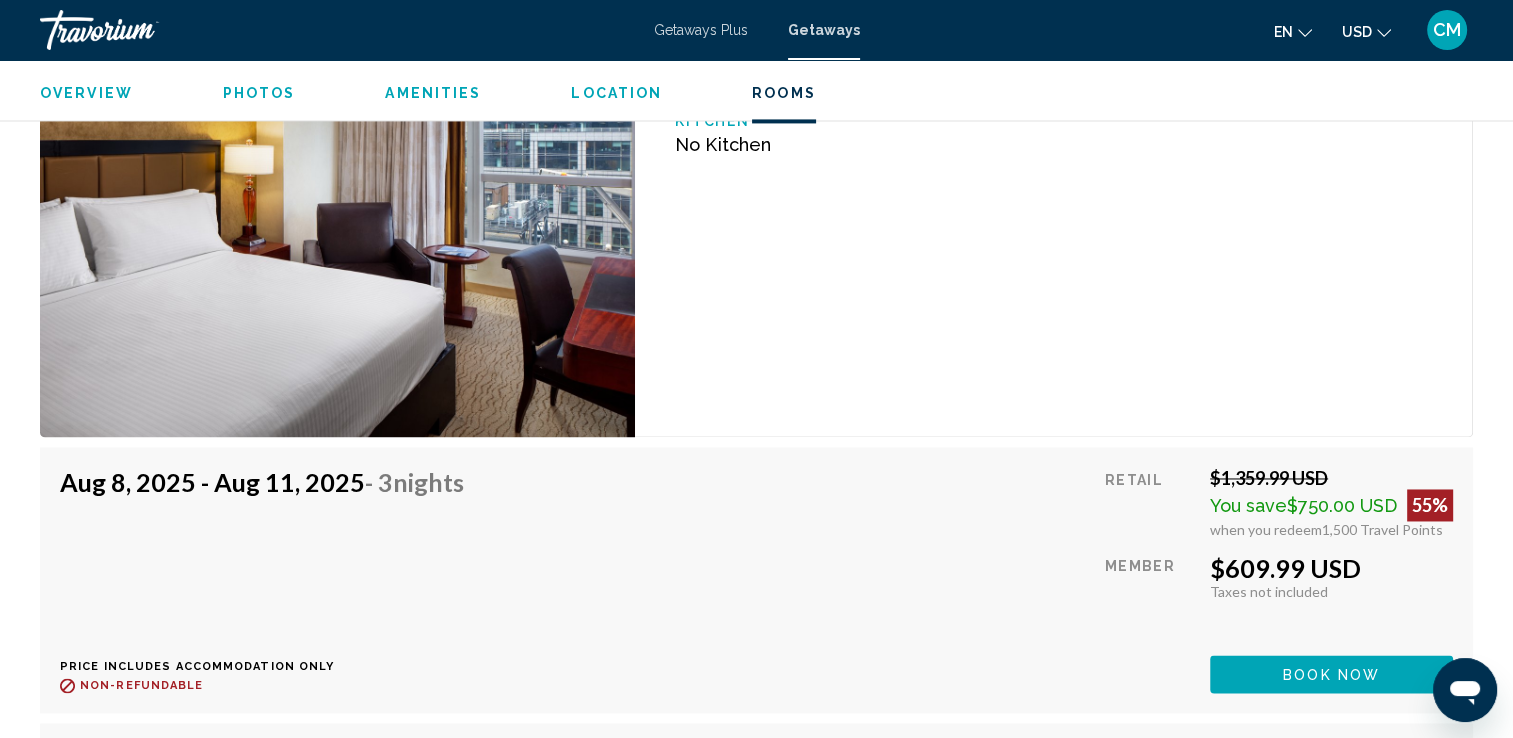 click on "Hotel Unit (No Kitchen) Bedrooms Hotel Max Occupancy 4 Kitchen No Kitchen" at bounding box center (1054, 211) 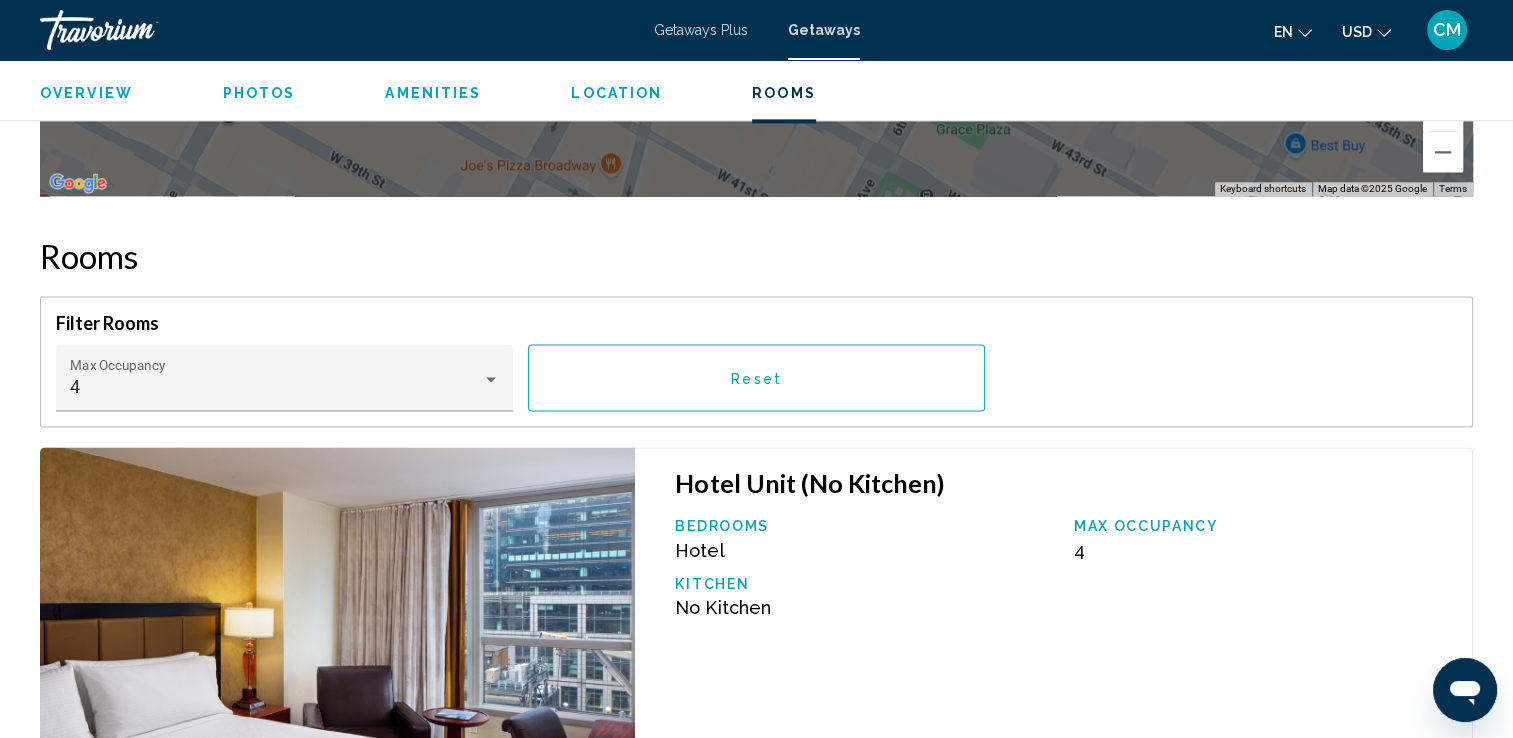 scroll, scrollTop: 2686, scrollLeft: 0, axis: vertical 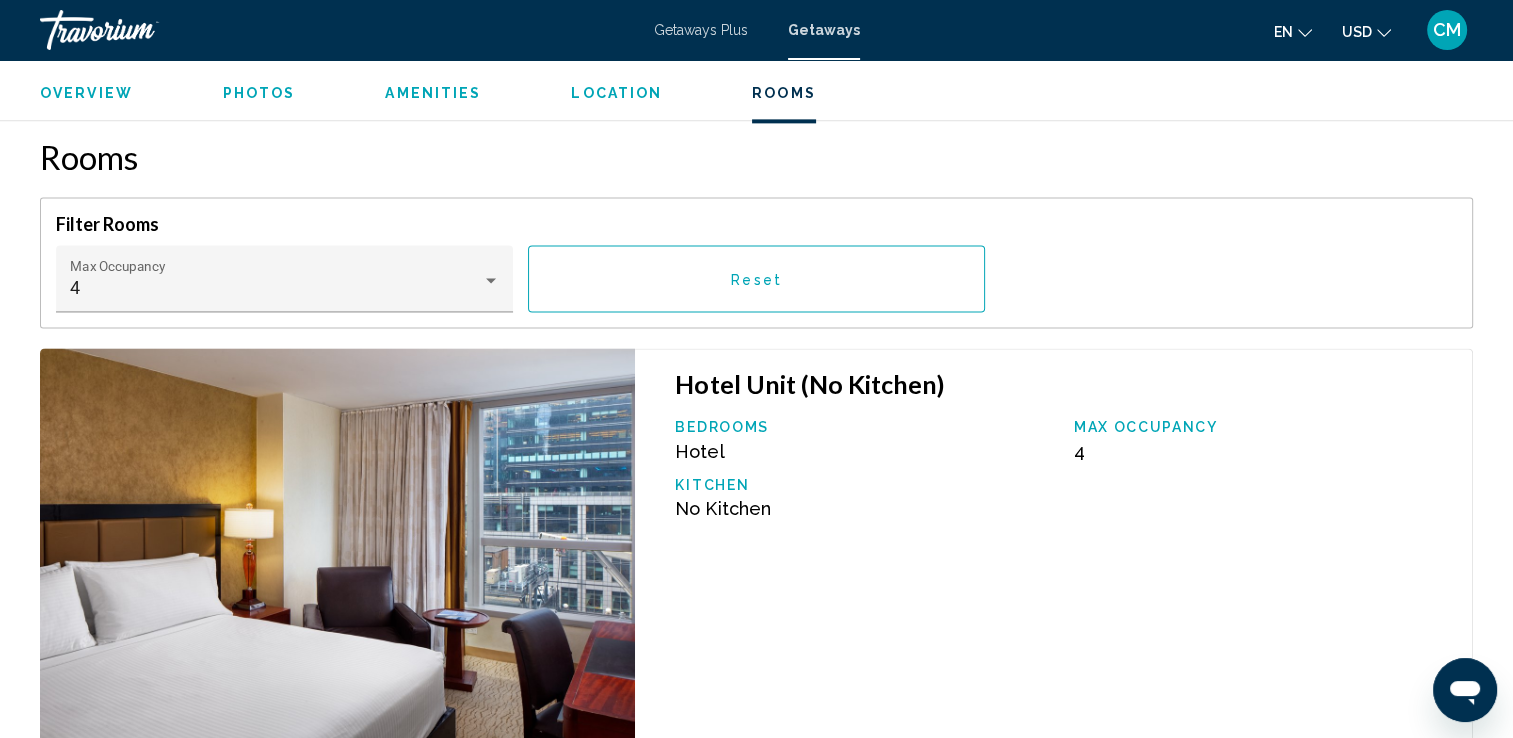 click on "Amenities" at bounding box center [433, 93] 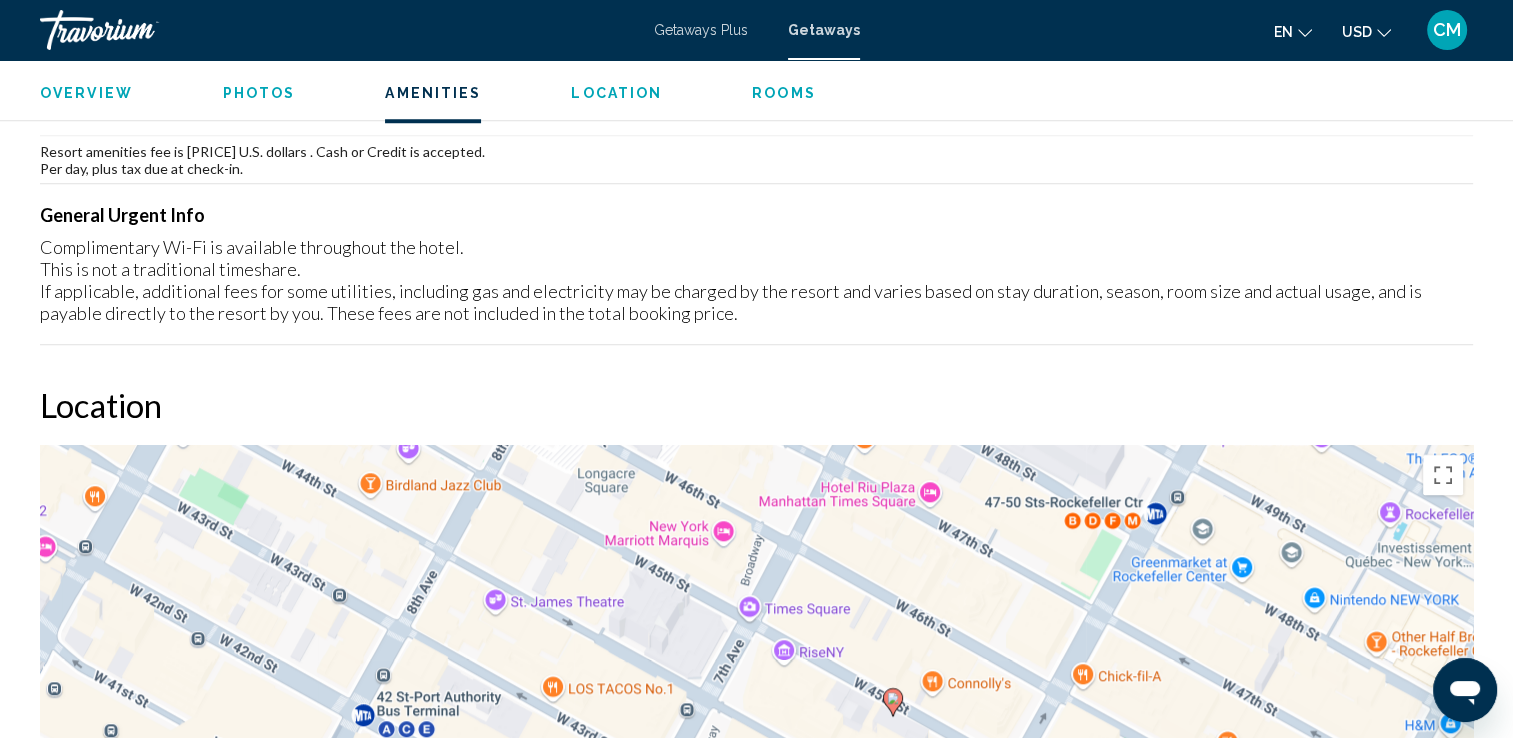 scroll, scrollTop: 1540, scrollLeft: 0, axis: vertical 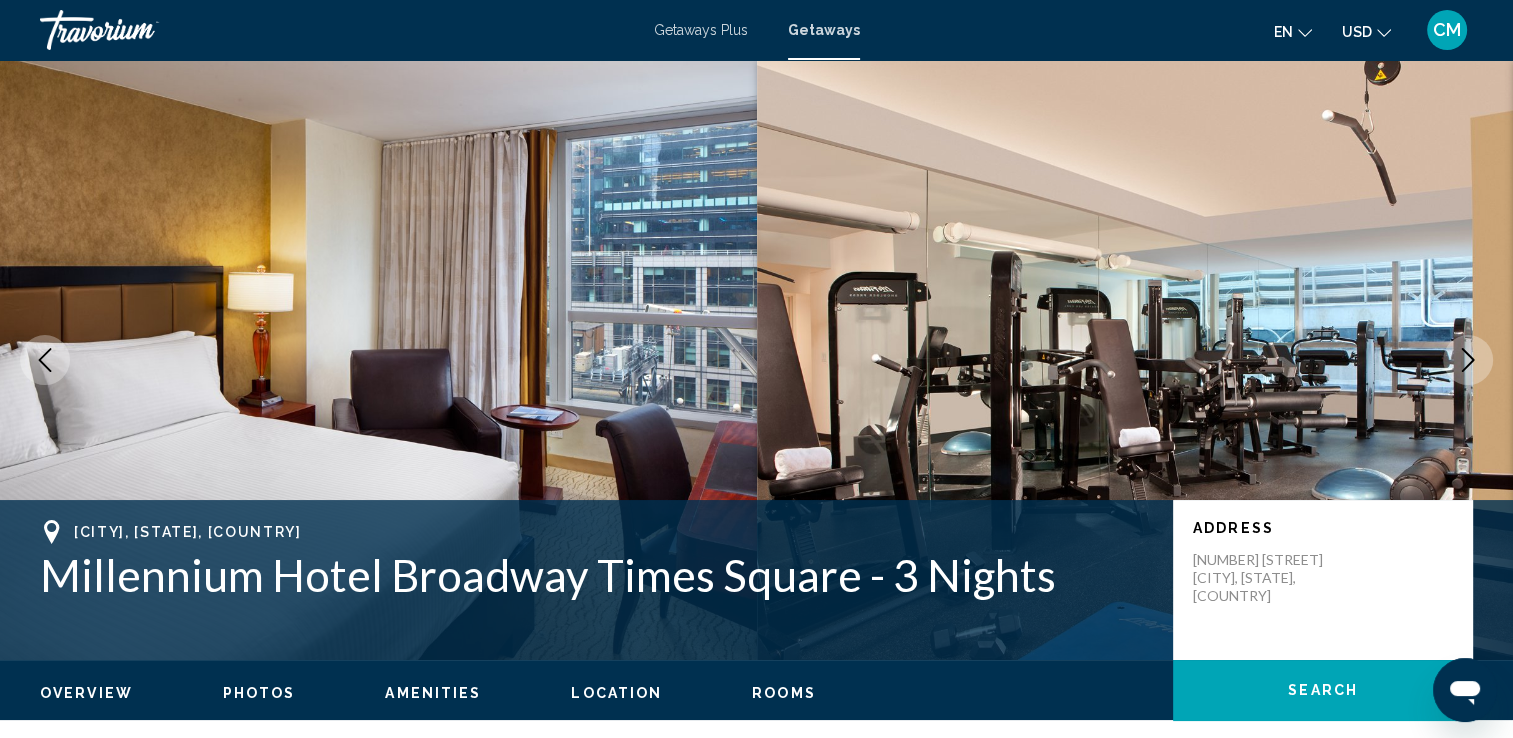 click on "Getaways Plus" at bounding box center [701, 30] 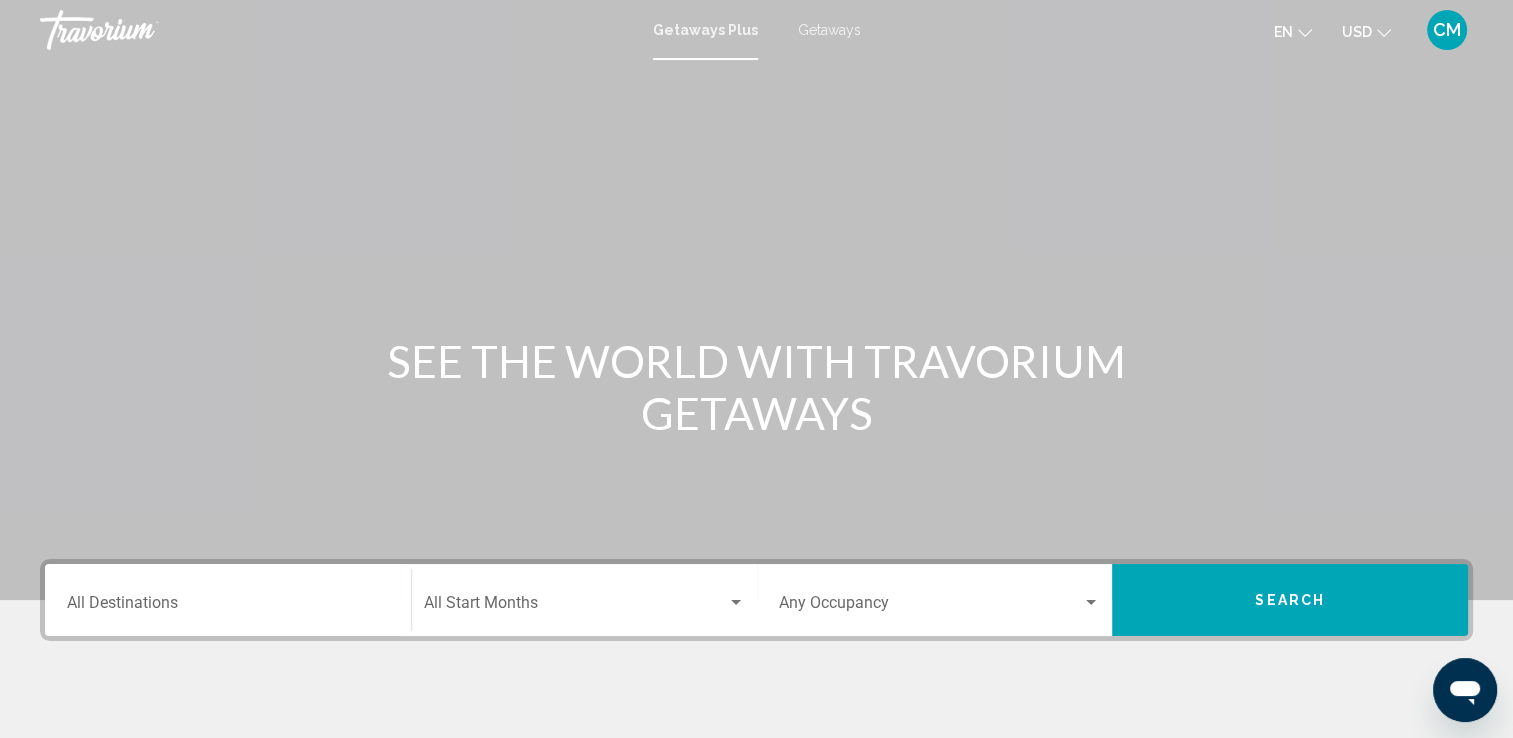 click on "Getaways" at bounding box center [829, 30] 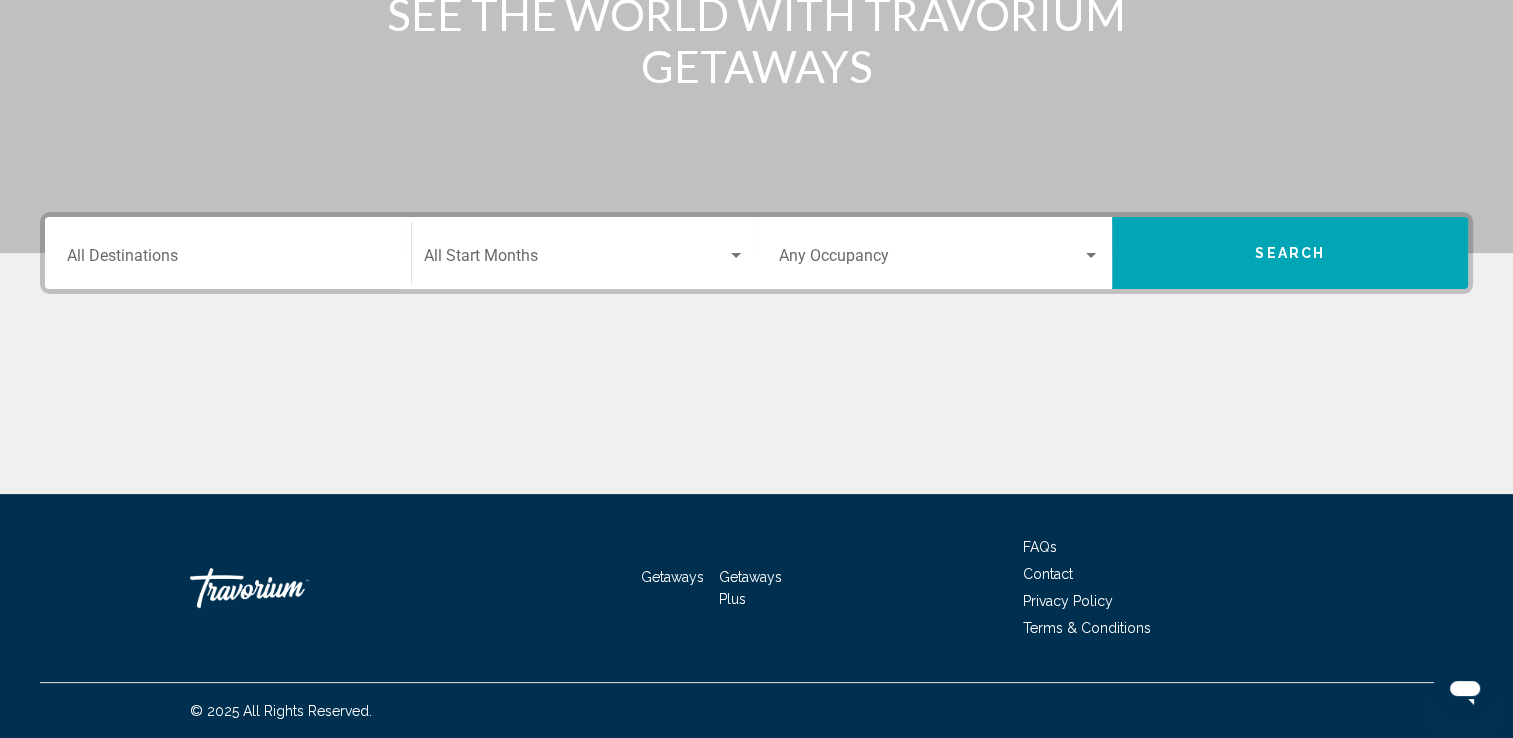 scroll, scrollTop: 0, scrollLeft: 0, axis: both 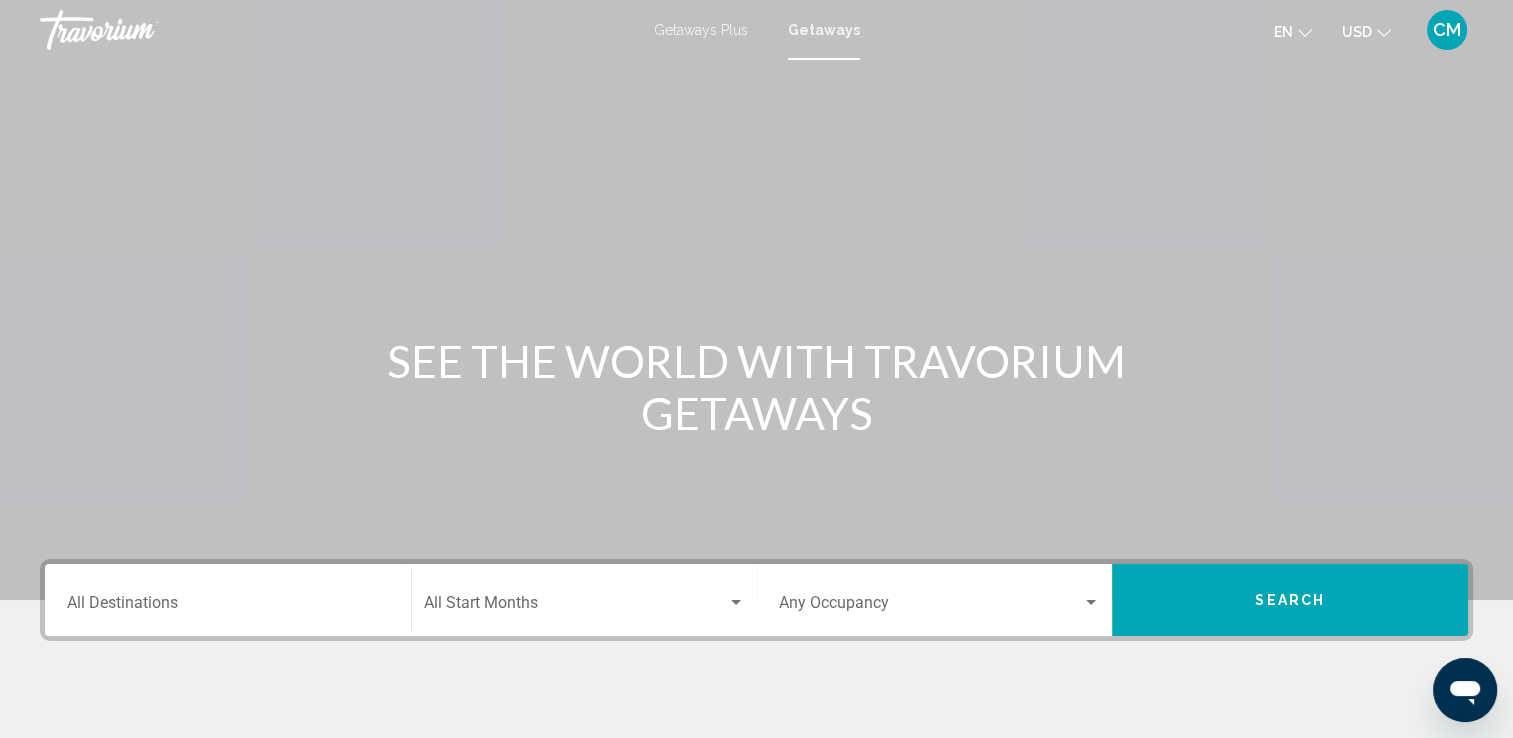 click on "Destination All Destinations" at bounding box center [228, 600] 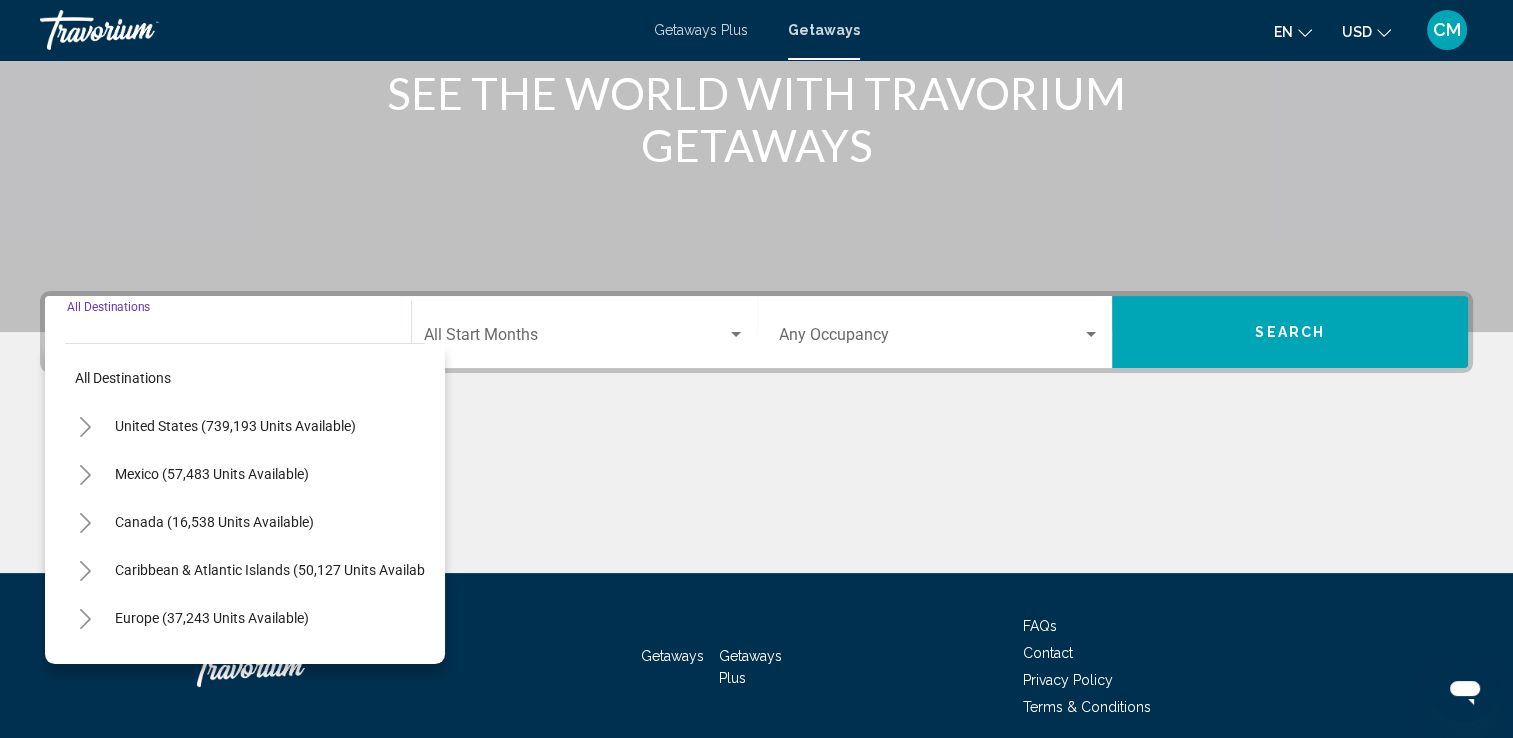 scroll, scrollTop: 347, scrollLeft: 0, axis: vertical 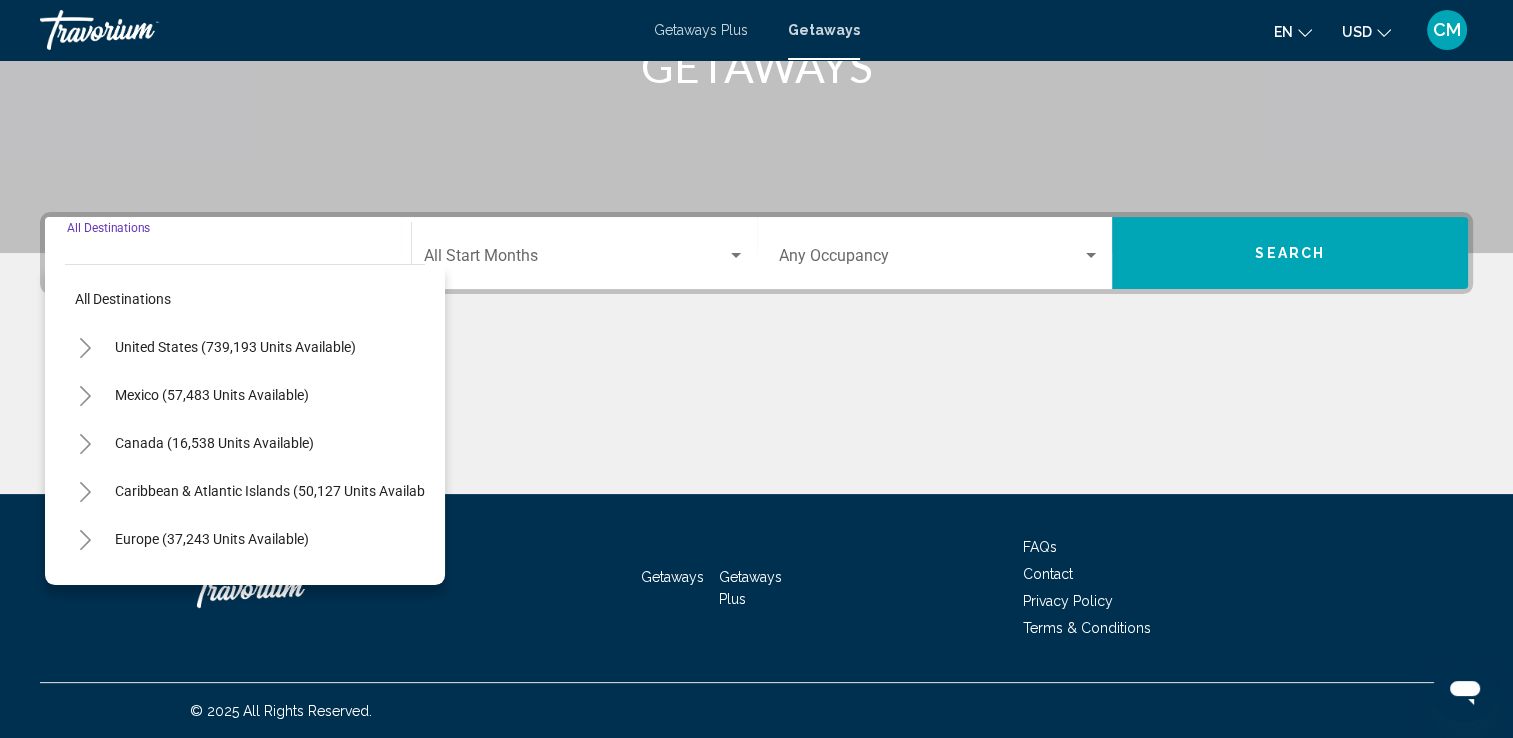 click 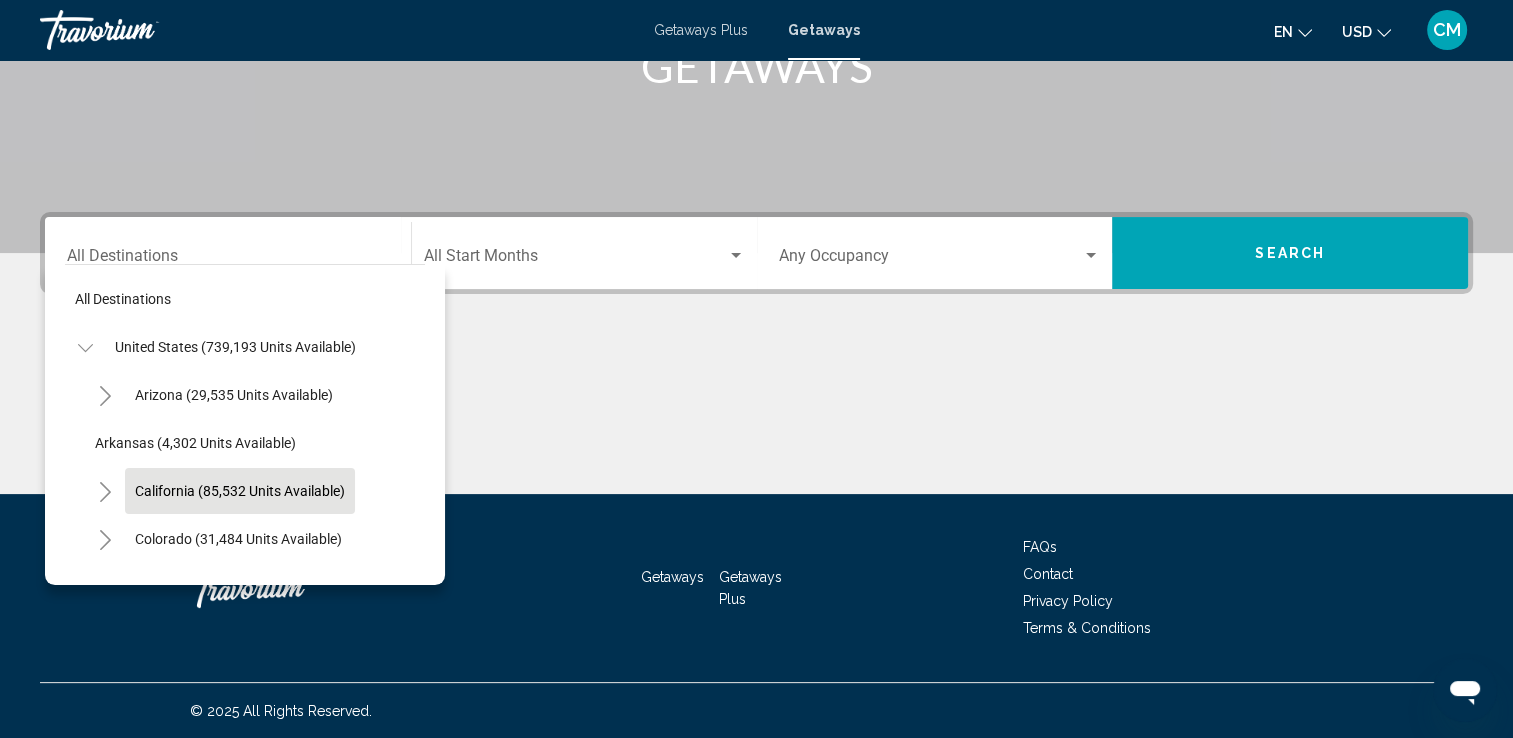 type 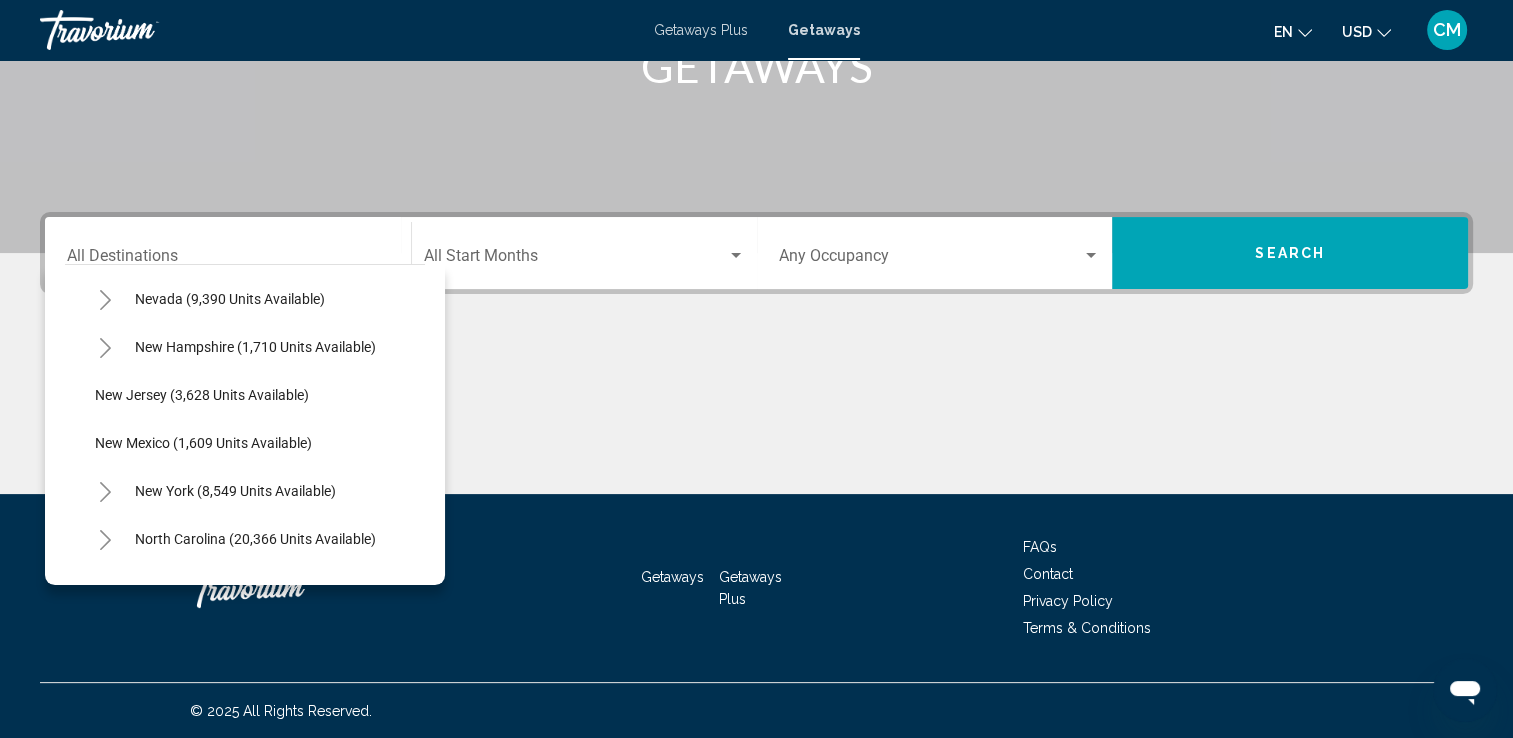 scroll, scrollTop: 1240, scrollLeft: 0, axis: vertical 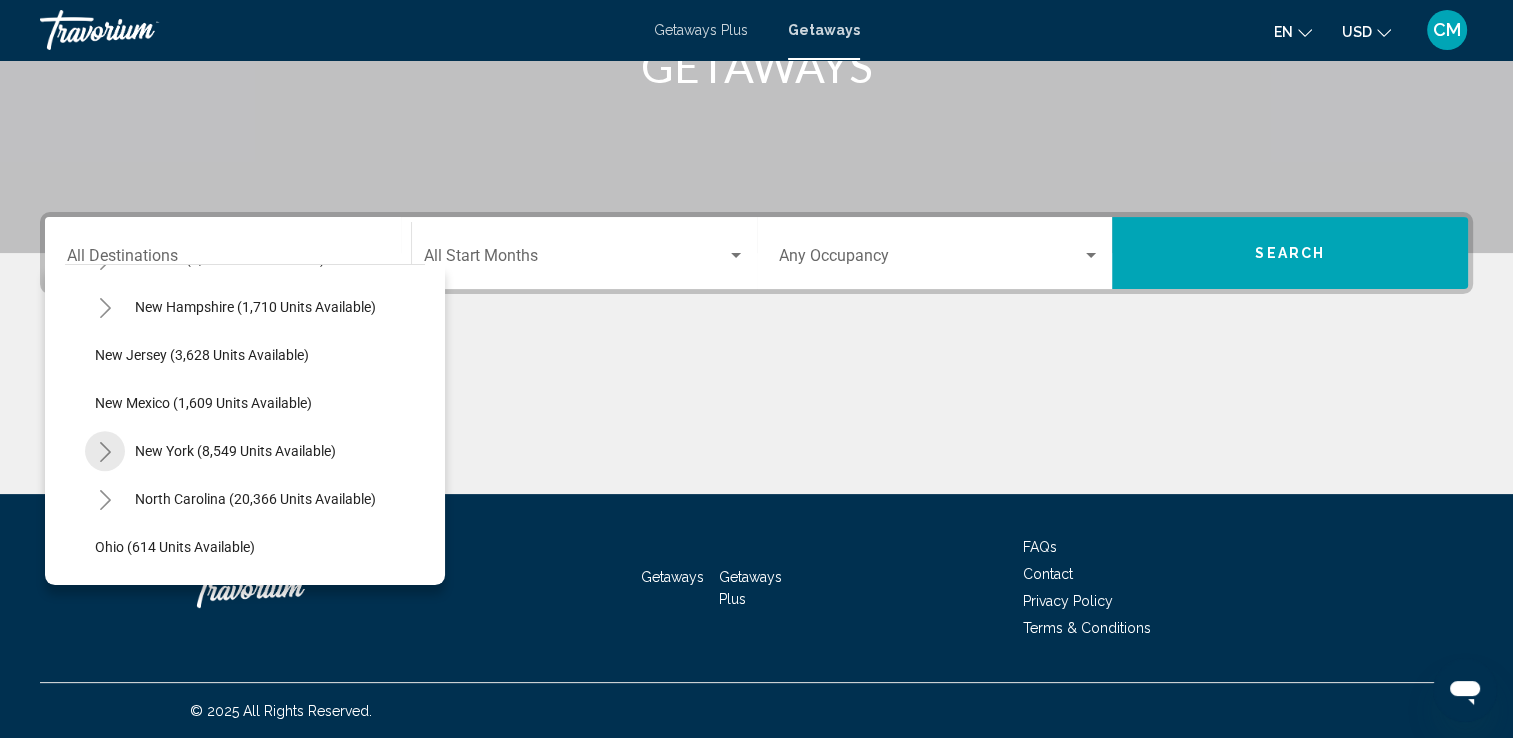 click 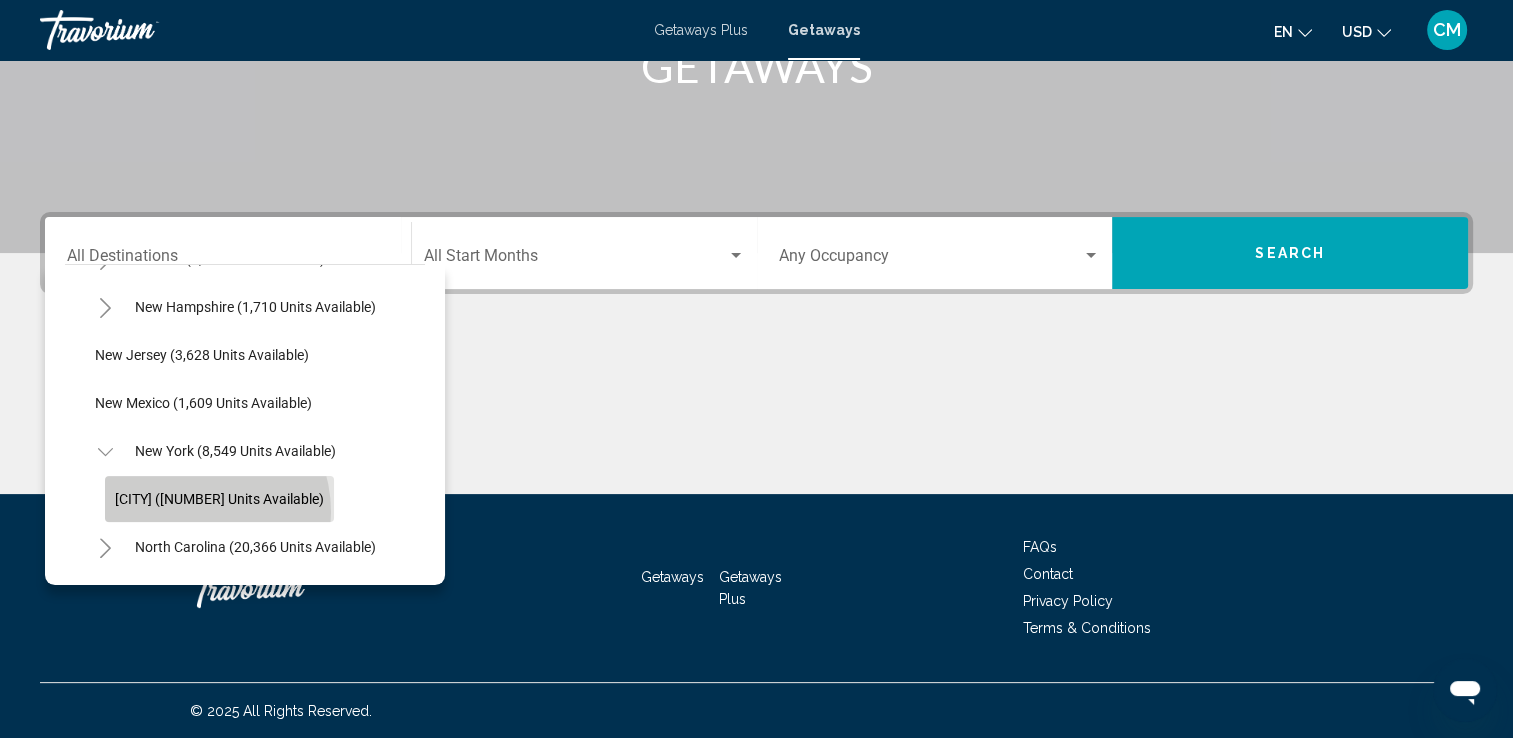 click on "[CITY] ([NUMBER] units available)" 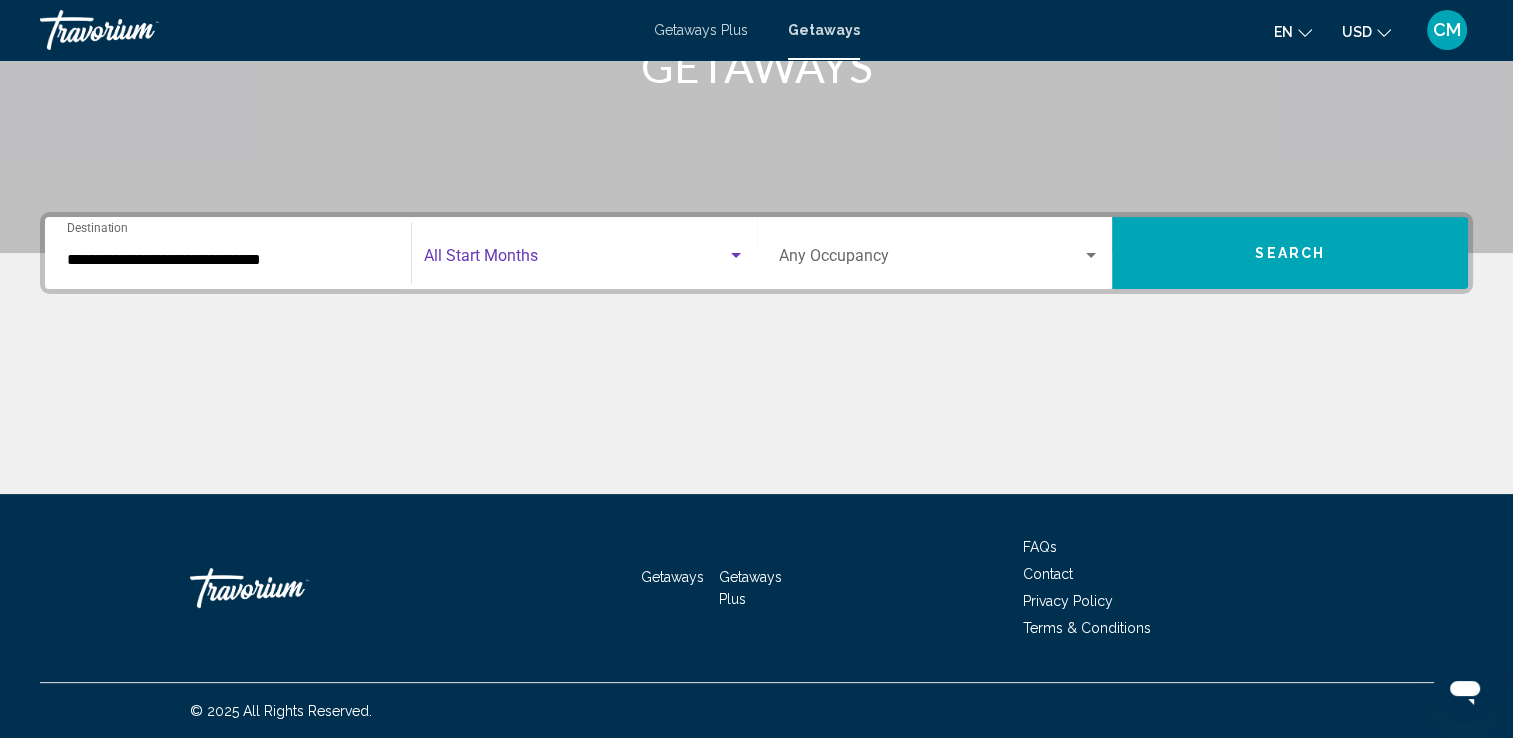 click at bounding box center [575, 260] 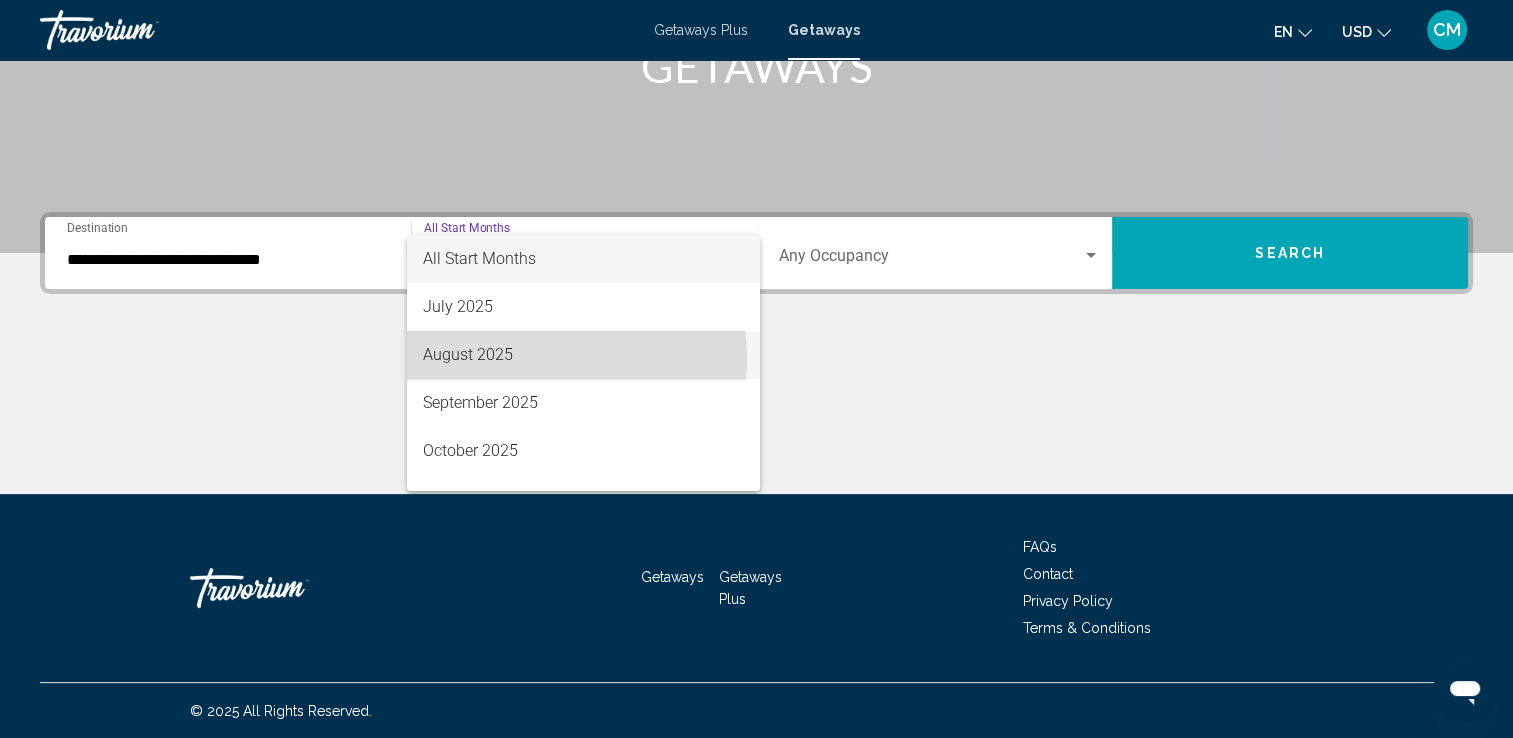 click on "August 2025" at bounding box center (583, 355) 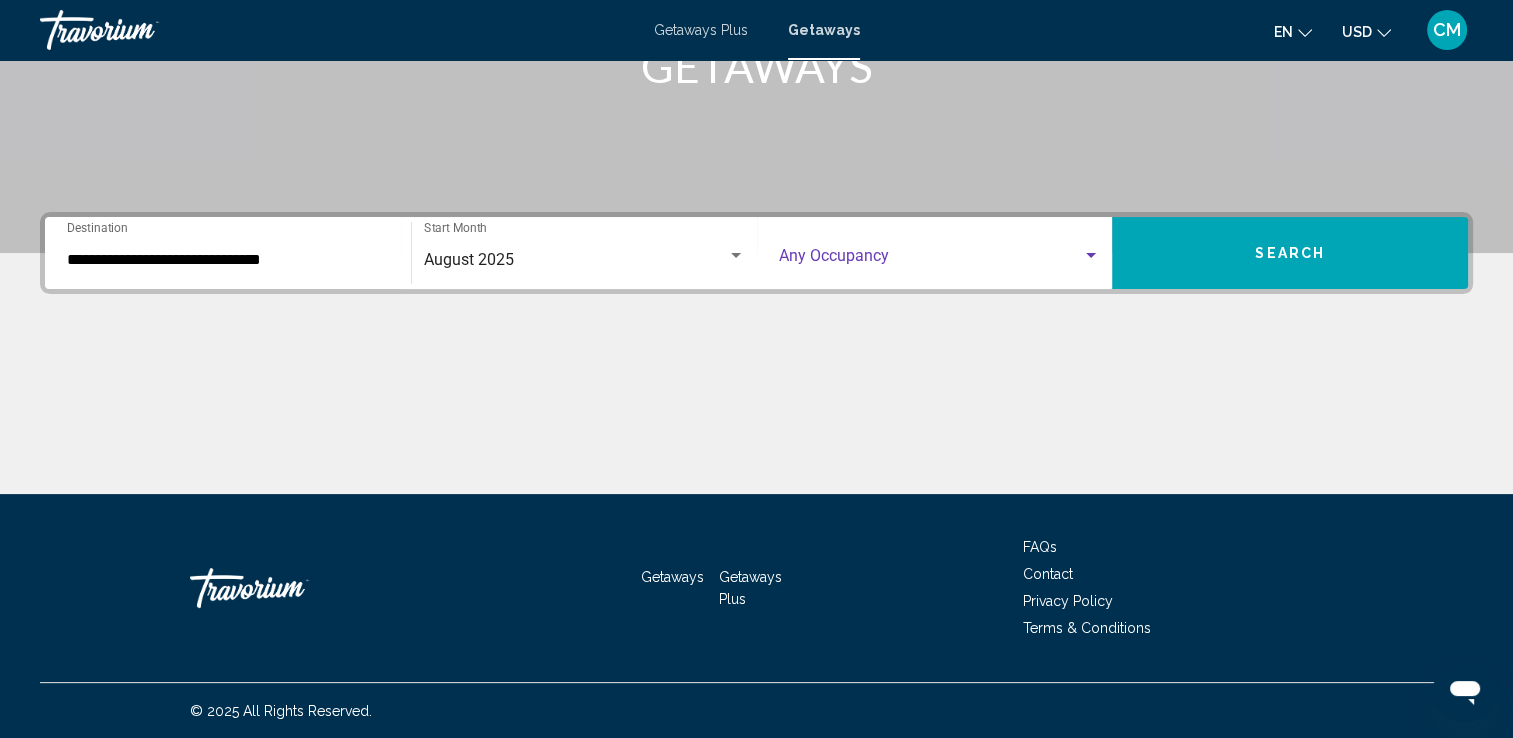 click at bounding box center [1091, 255] 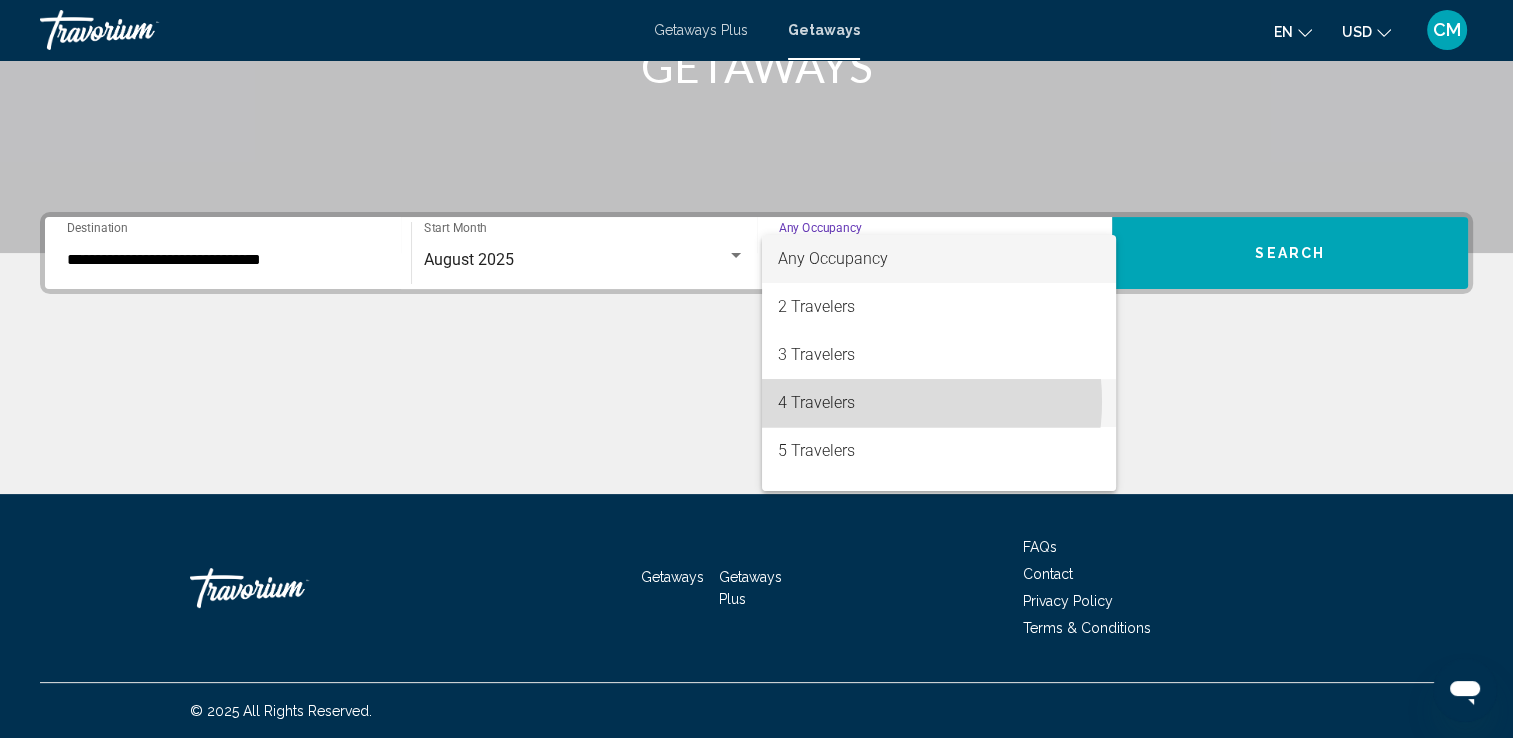 click on "4 Travelers" at bounding box center (939, 403) 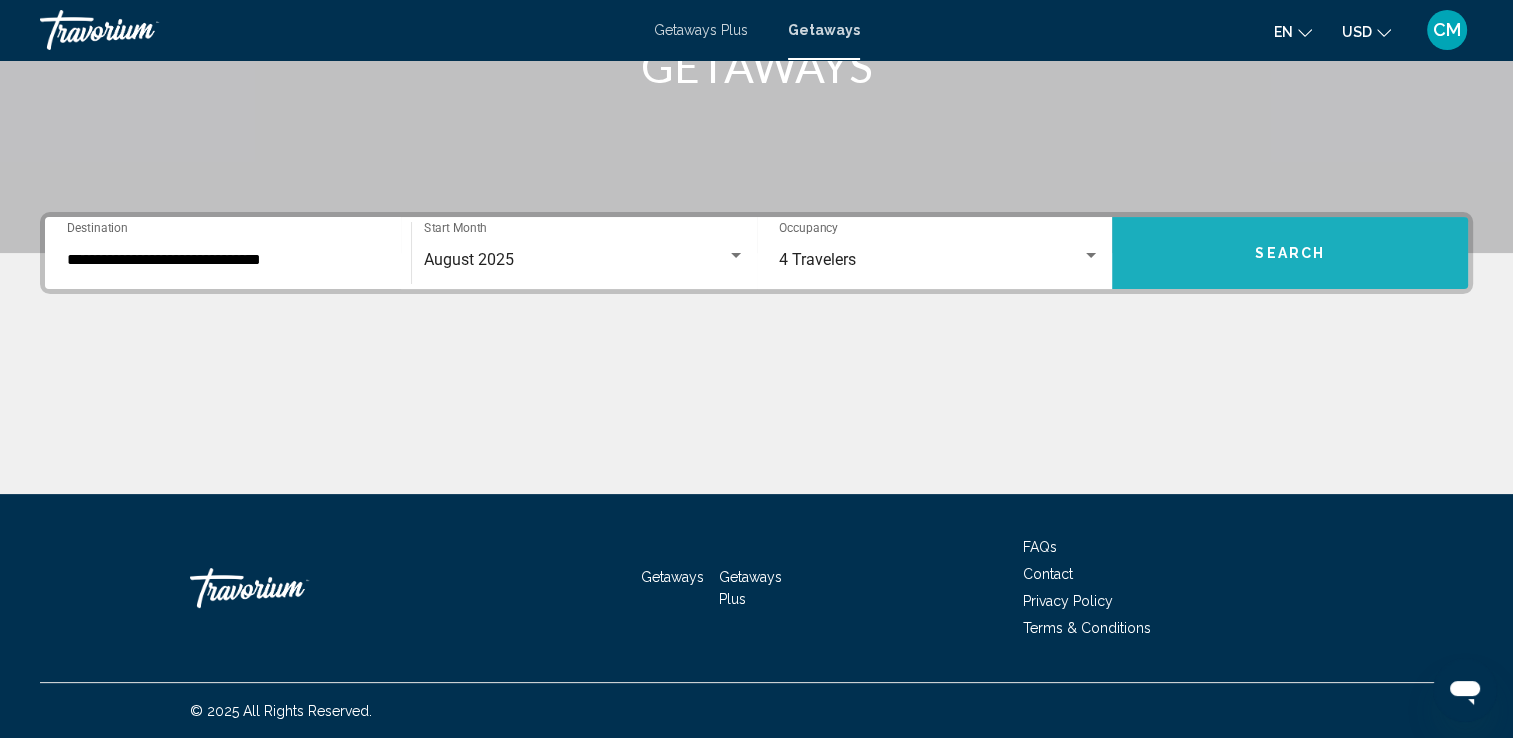 click on "Search" at bounding box center [1290, 253] 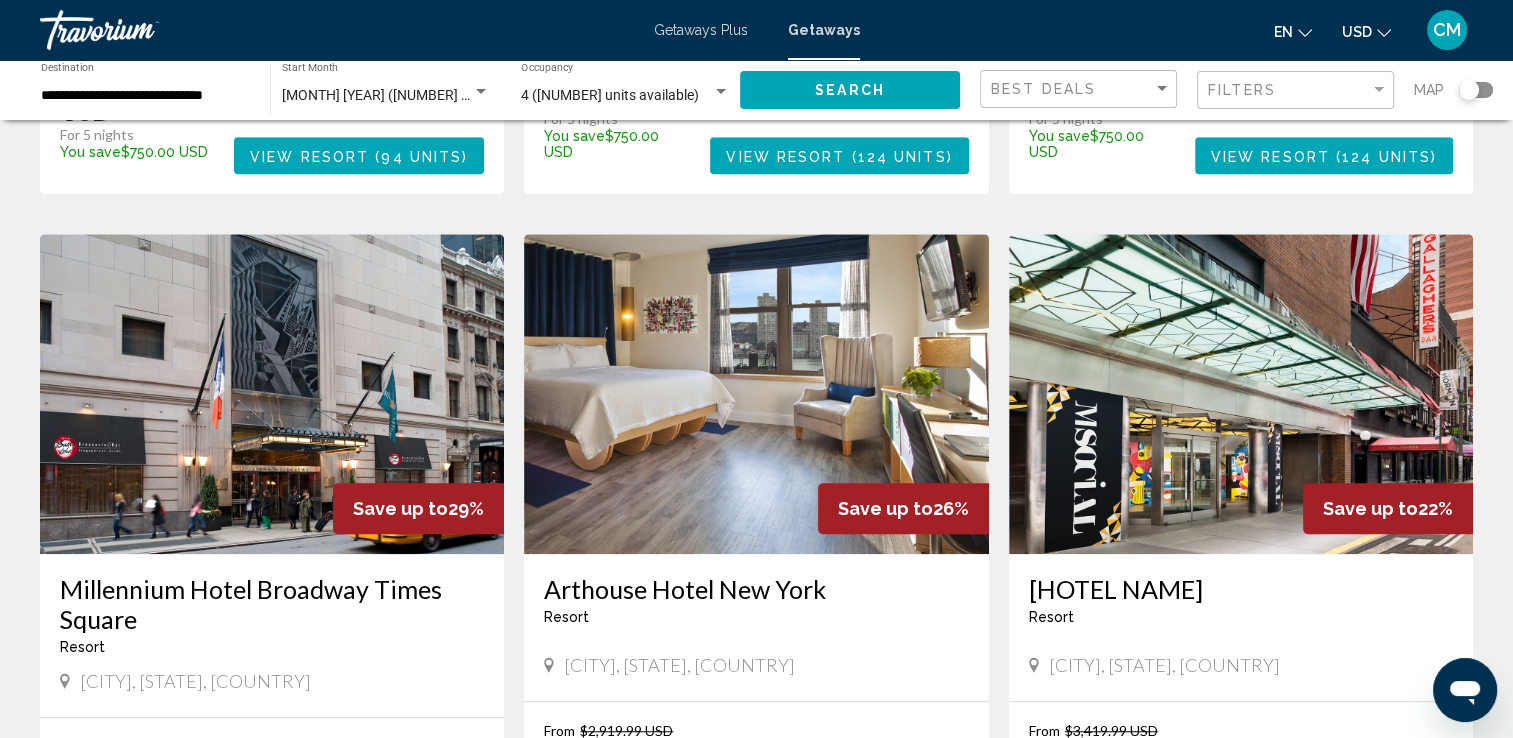 scroll, scrollTop: 1402, scrollLeft: 0, axis: vertical 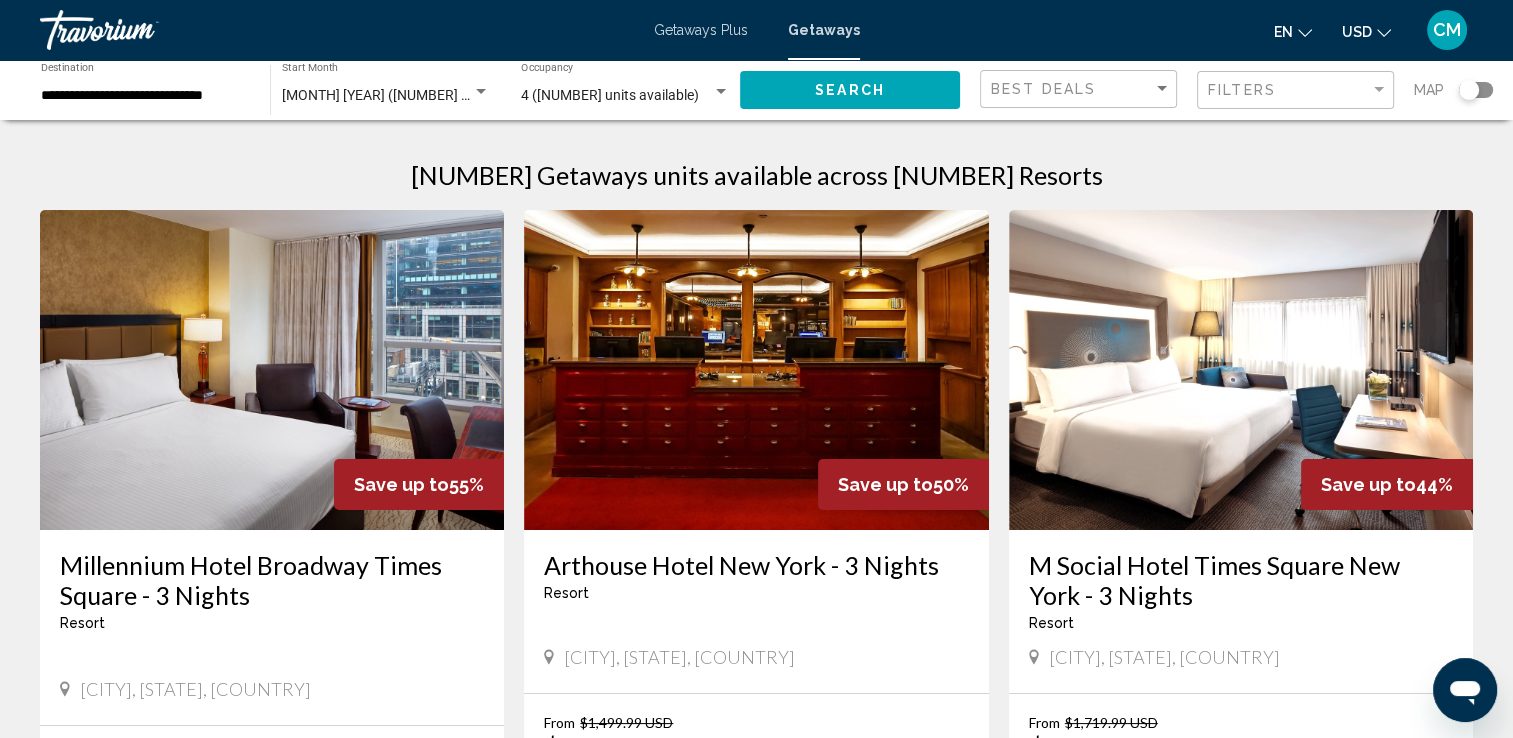 drag, startPoint x: 393, startPoint y: 625, endPoint x: 341, endPoint y: 162, distance: 465.91095 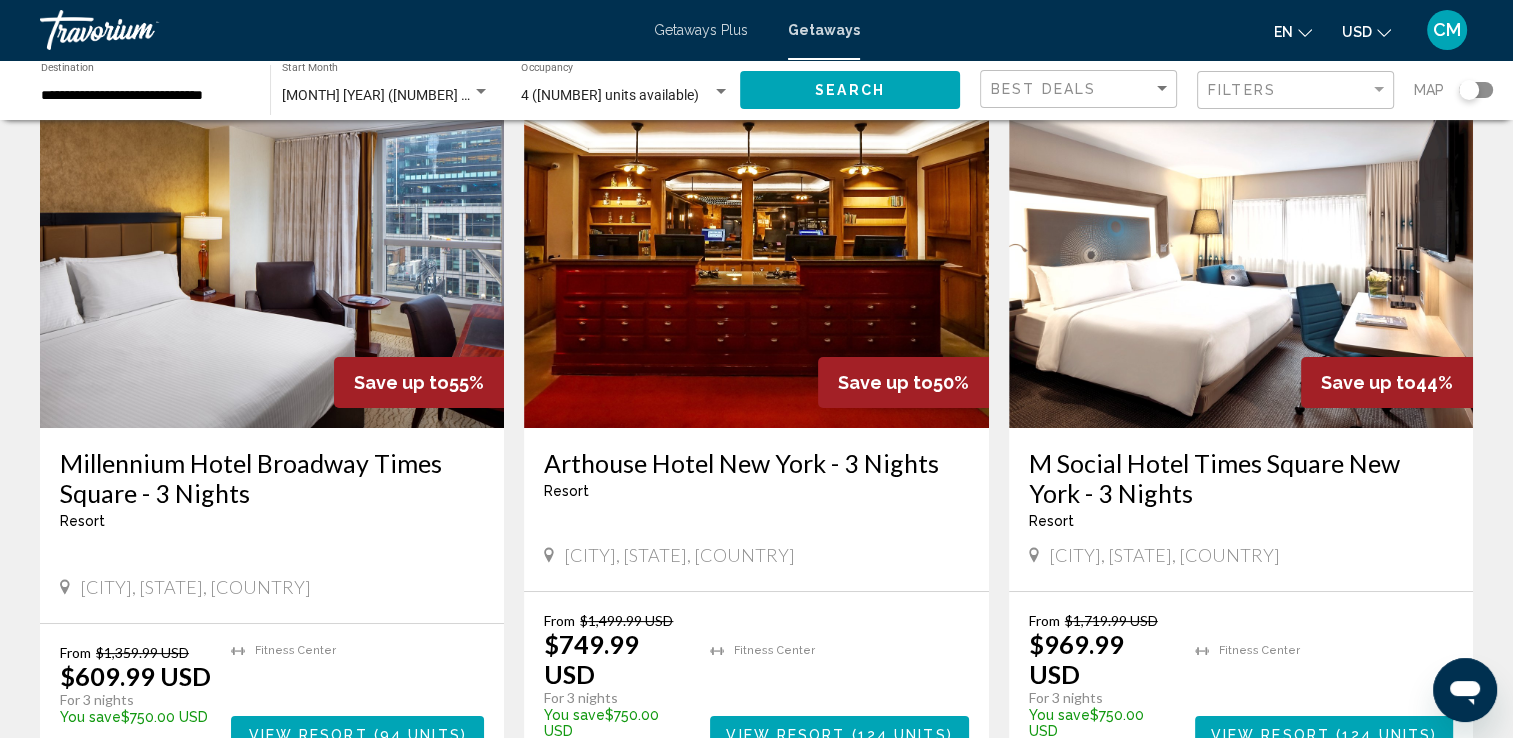 scroll, scrollTop: 103, scrollLeft: 0, axis: vertical 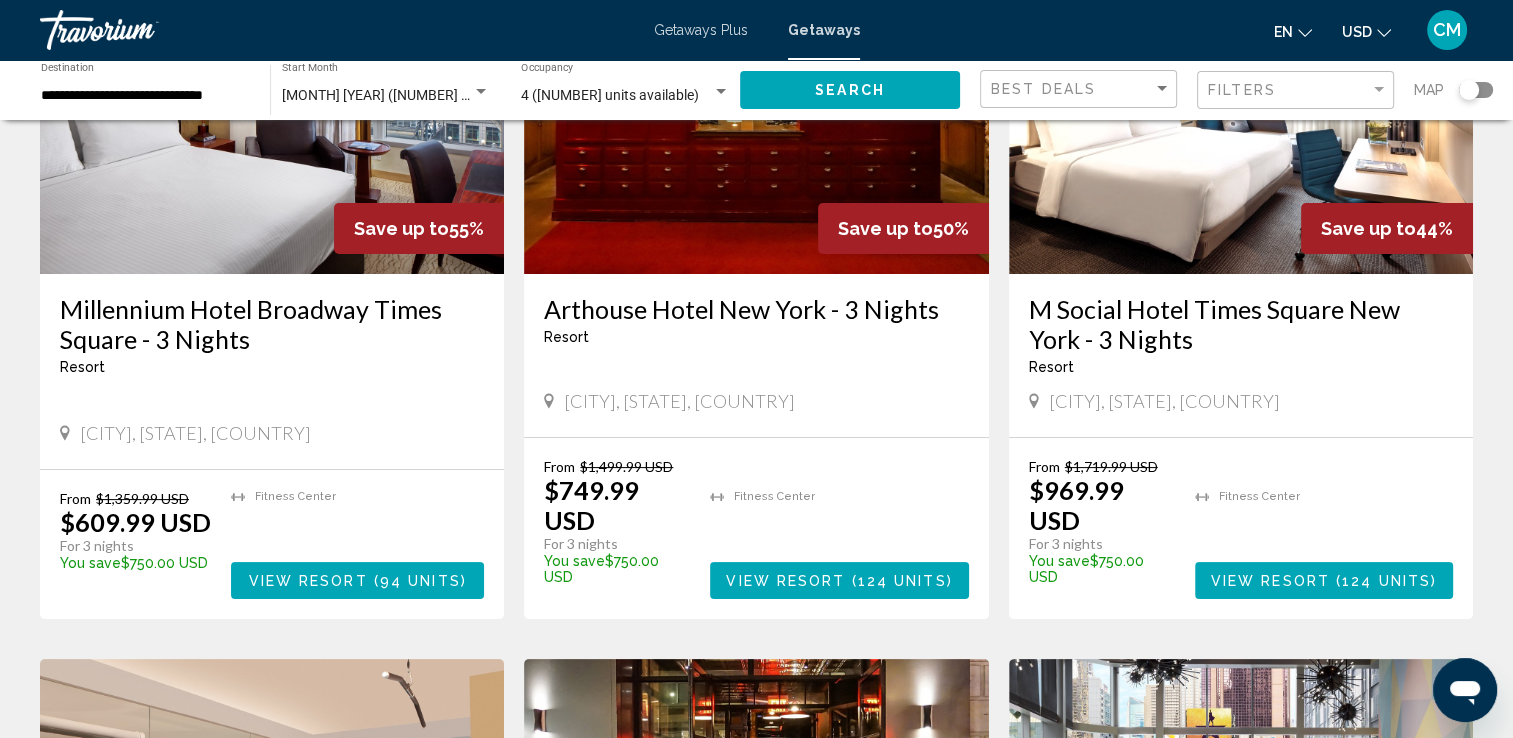 click on "From $[PRICE] USD $[PRICE] USD For 3 nights You save  $[PRICE] USD   temp
Fitness Center View Resort    ( [NUMBER] units )" at bounding box center (272, 544) 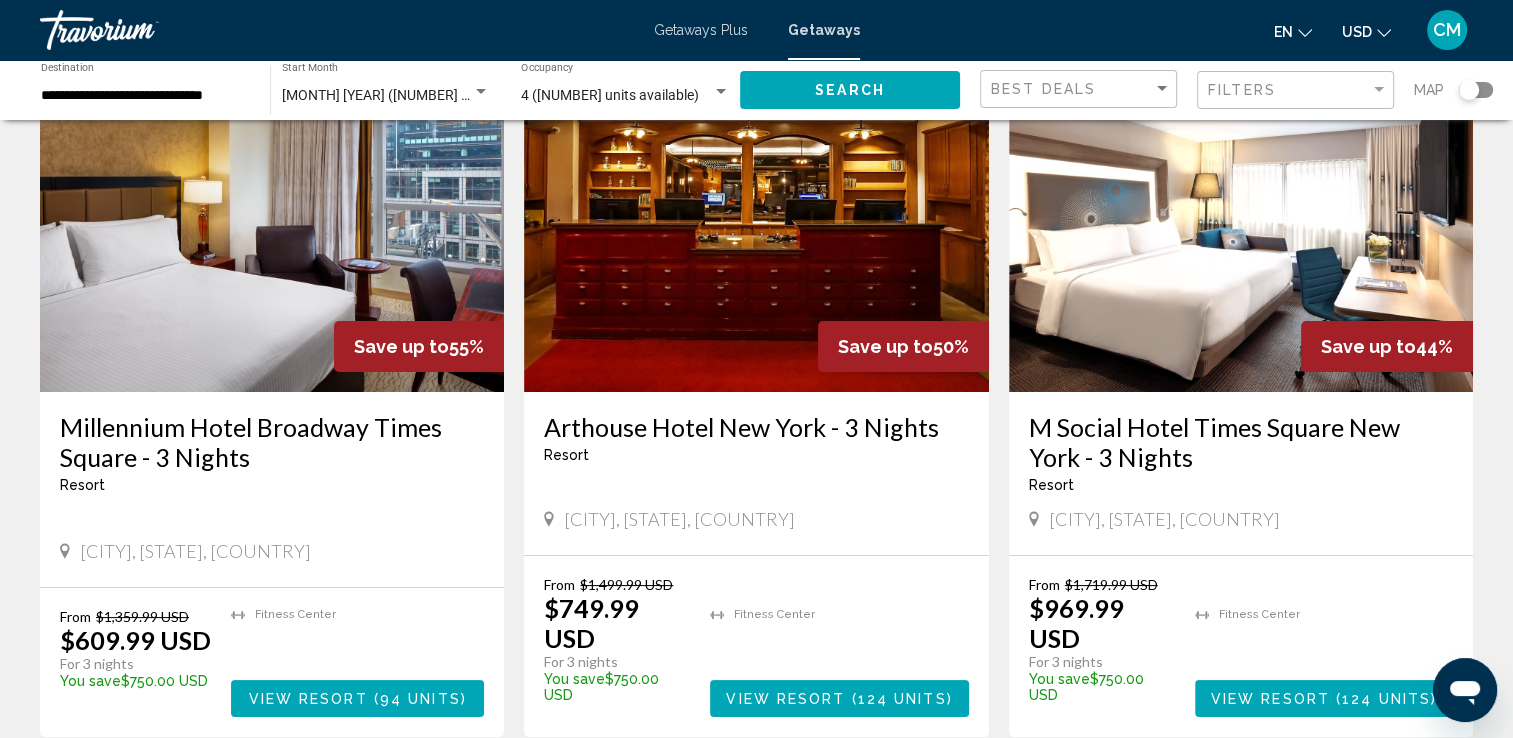 scroll, scrollTop: 139, scrollLeft: 0, axis: vertical 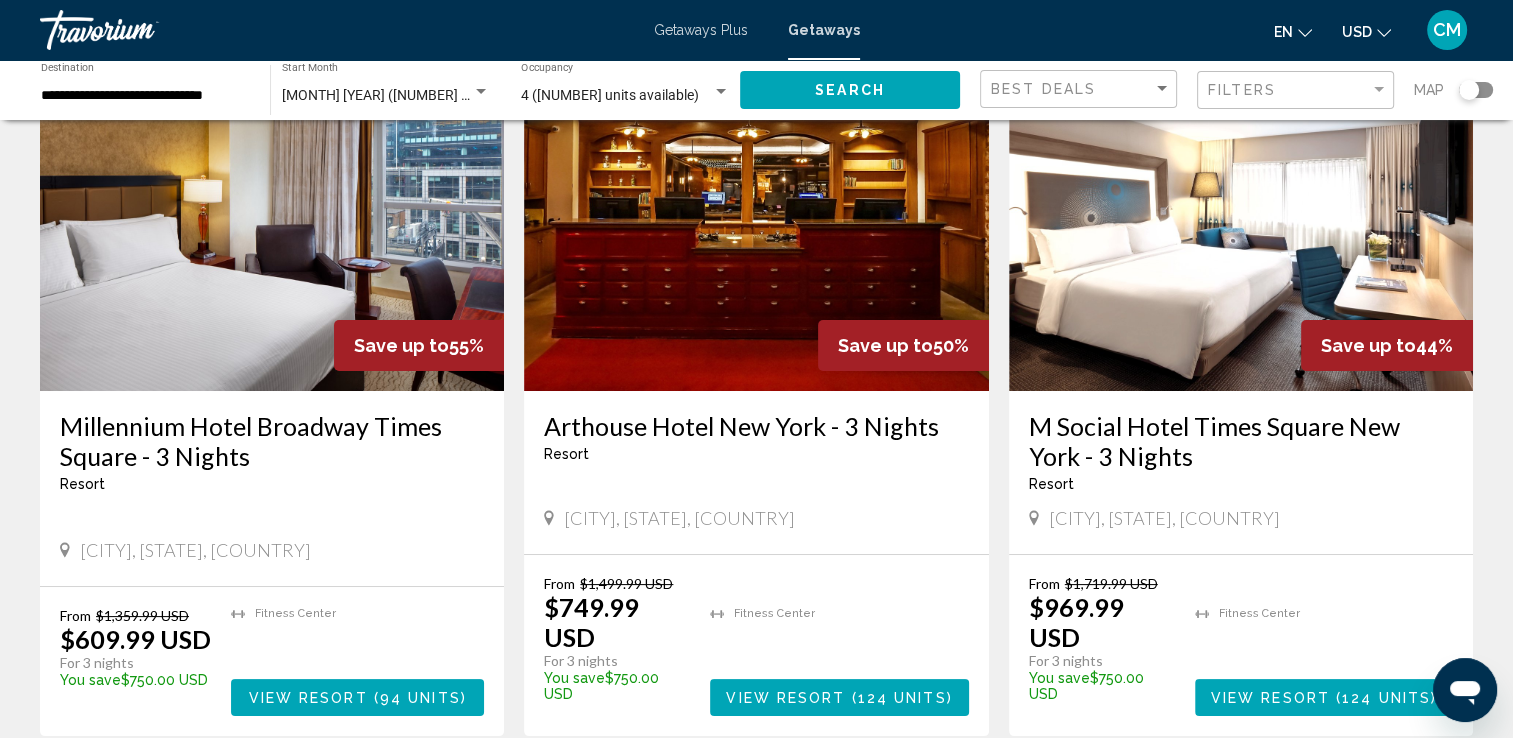 click on "View Resort" at bounding box center [308, 698] 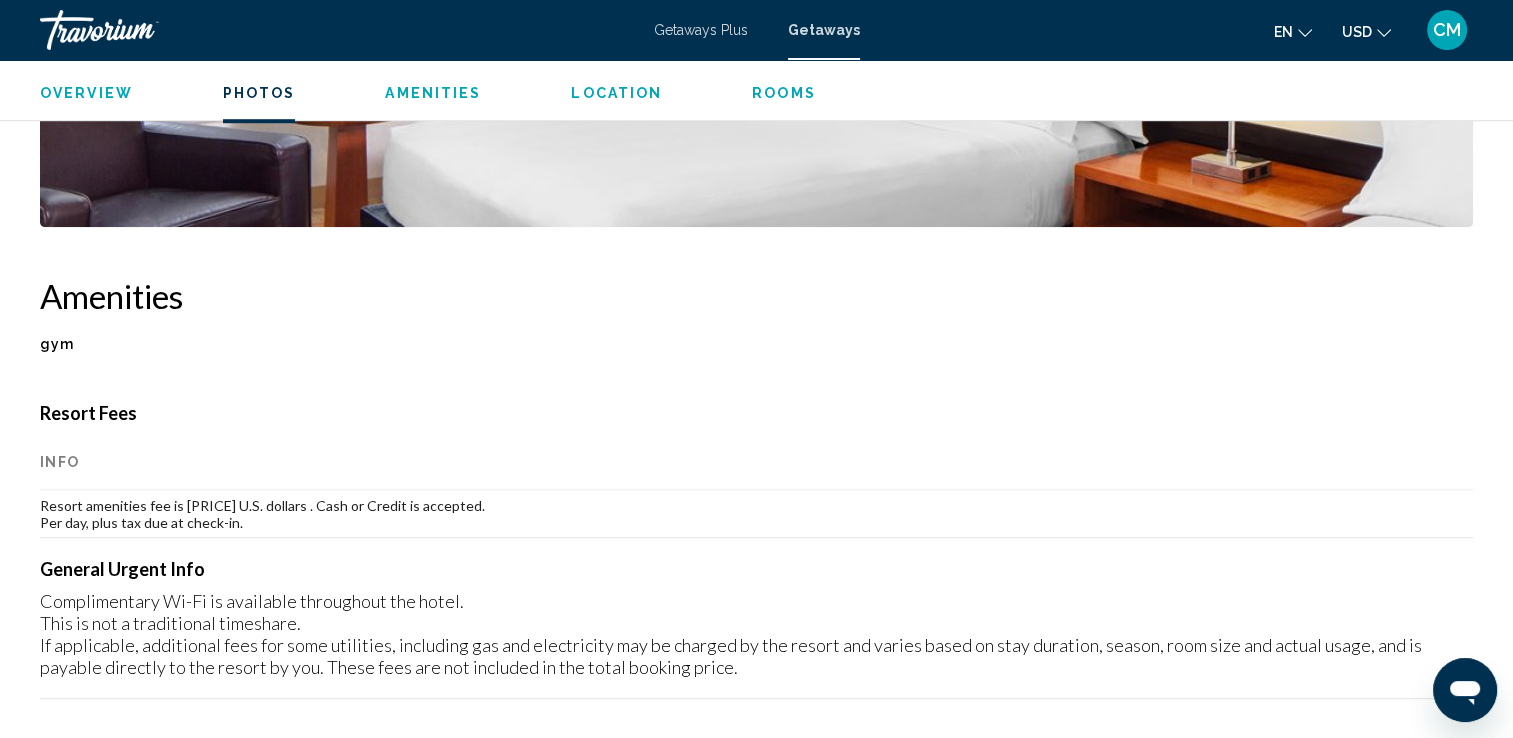 scroll, scrollTop: 1384, scrollLeft: 0, axis: vertical 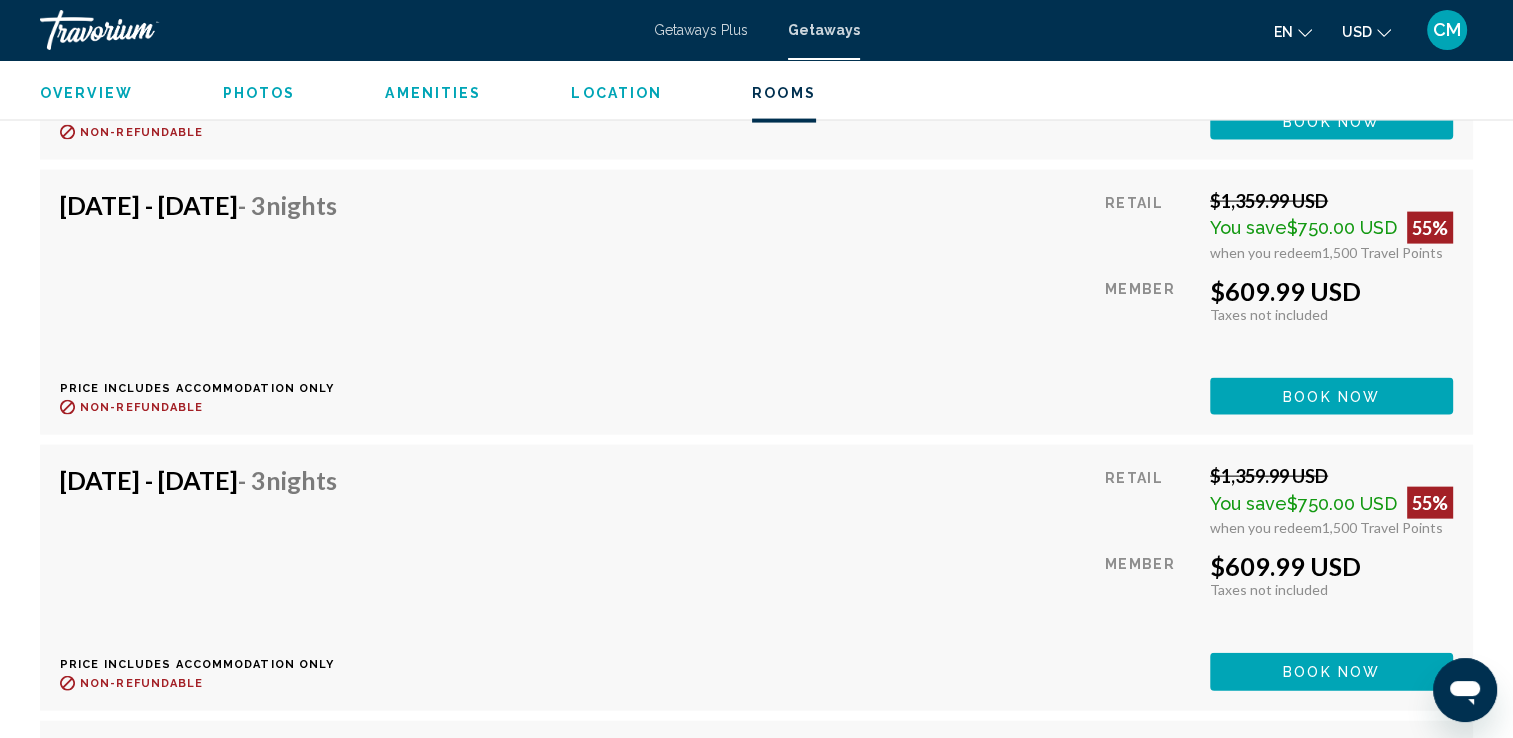 click on "[DATE] - [DATE]  - 3  Nights Price includes accommodation only
Refundable until :
Non-refundable Retail  $[PRICE] USD  You save  $[PRICE] USD   55%  when you redeem  [NUMBER]  Travel Points  Member  $[PRICE] USD  Taxes included Taxes not included You earn  0  Travel Points  Book now This room is no longer available. Price includes accommodation only
Refundable until
Non-refundable Book now This room is no longer available." at bounding box center (756, 577) 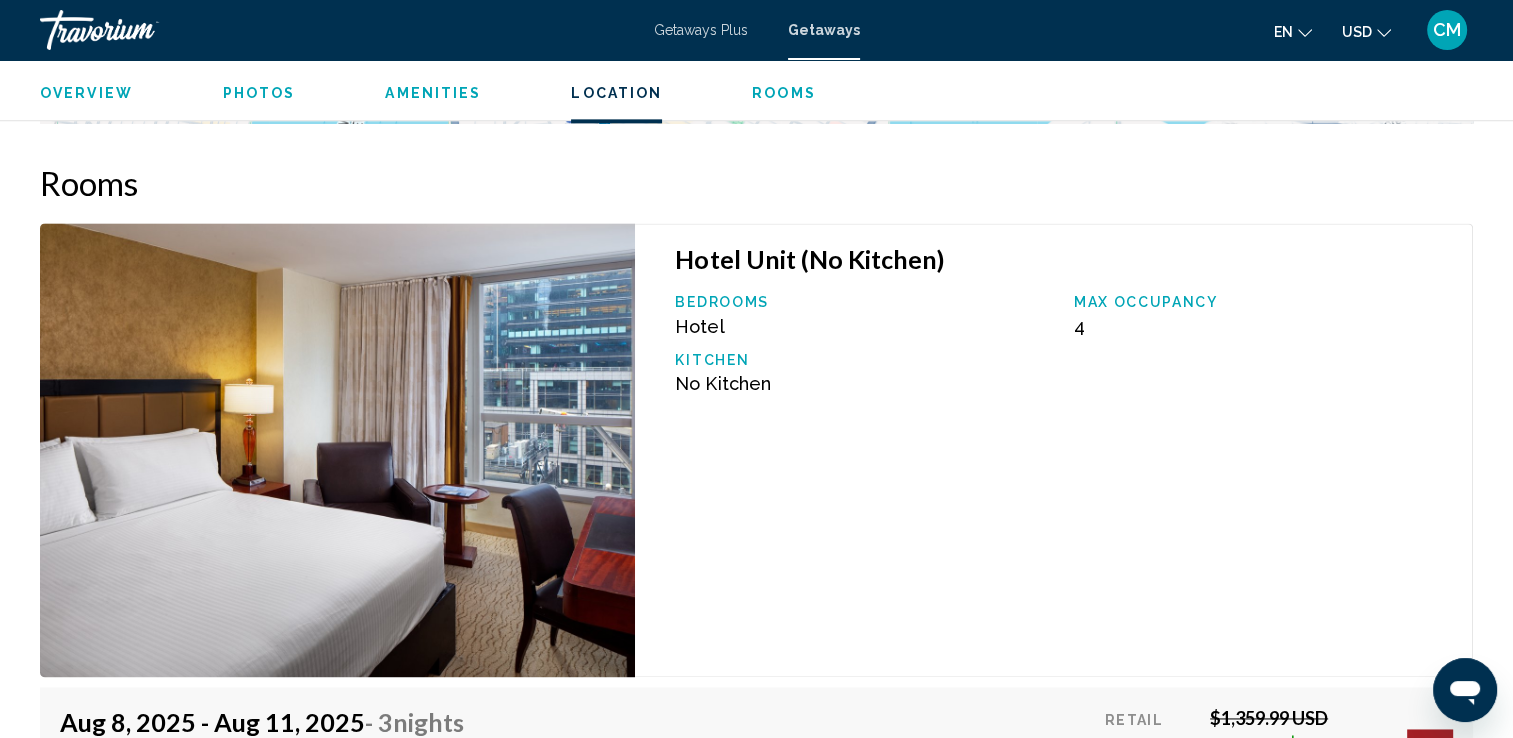 scroll, scrollTop: 2662, scrollLeft: 0, axis: vertical 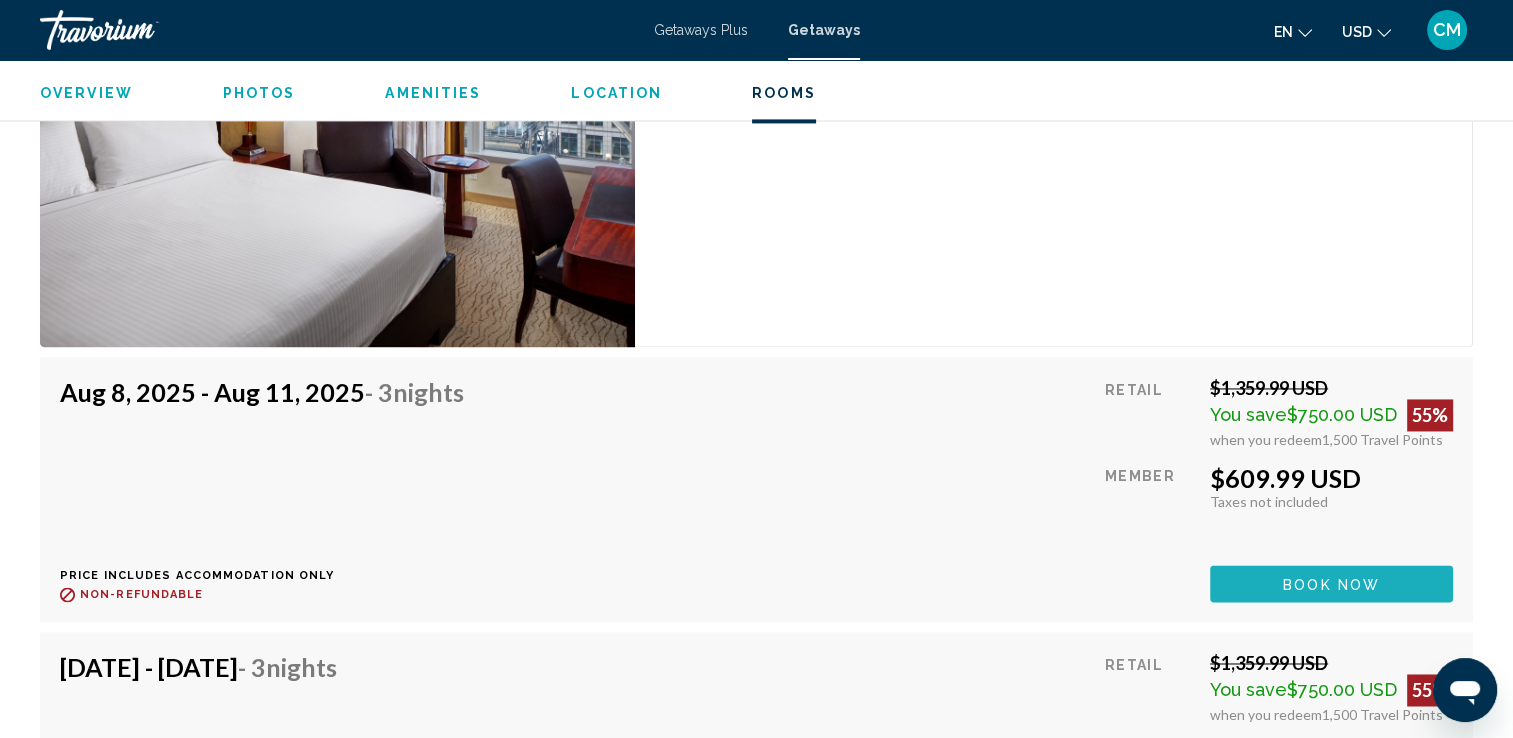 click on "Book now" at bounding box center (1331, 583) 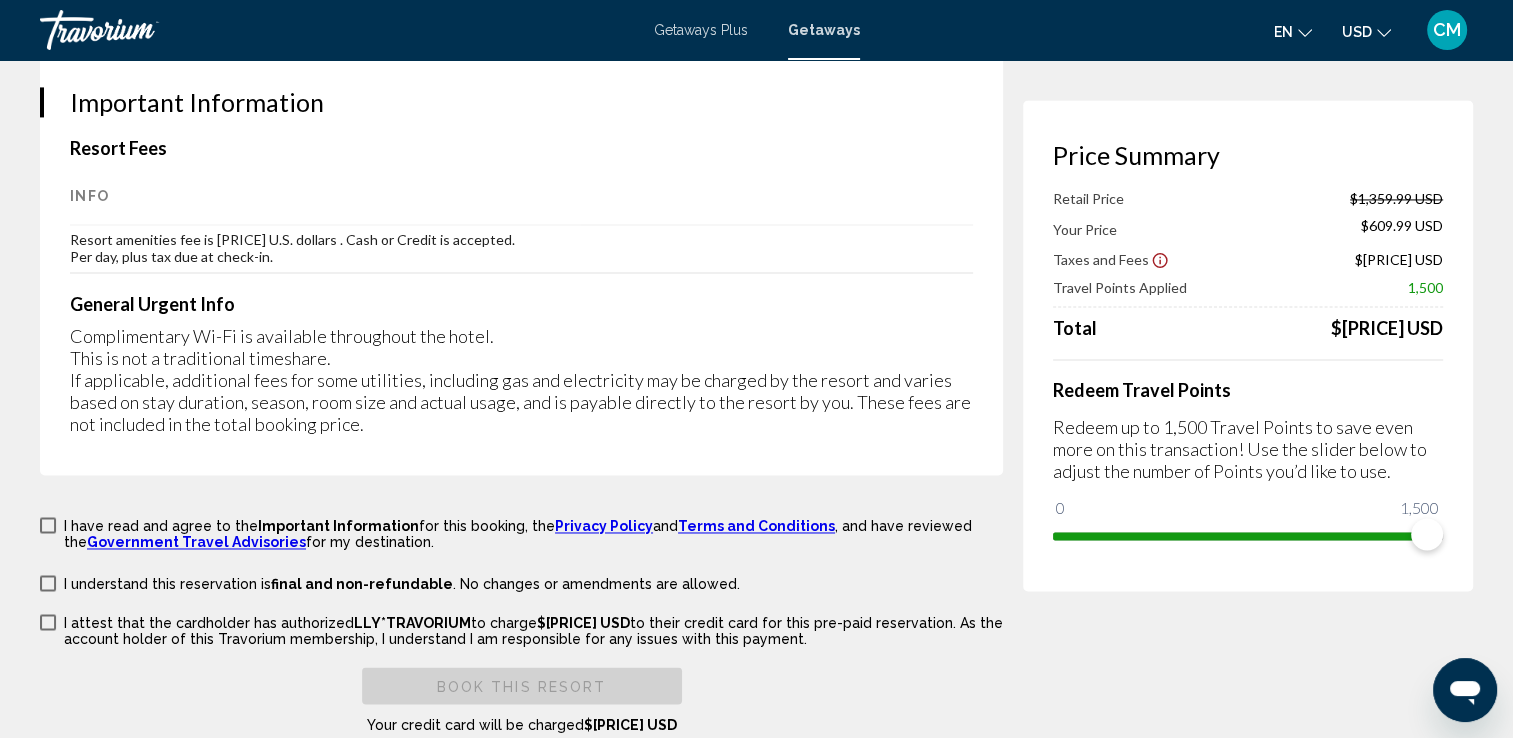 scroll, scrollTop: 3109, scrollLeft: 0, axis: vertical 